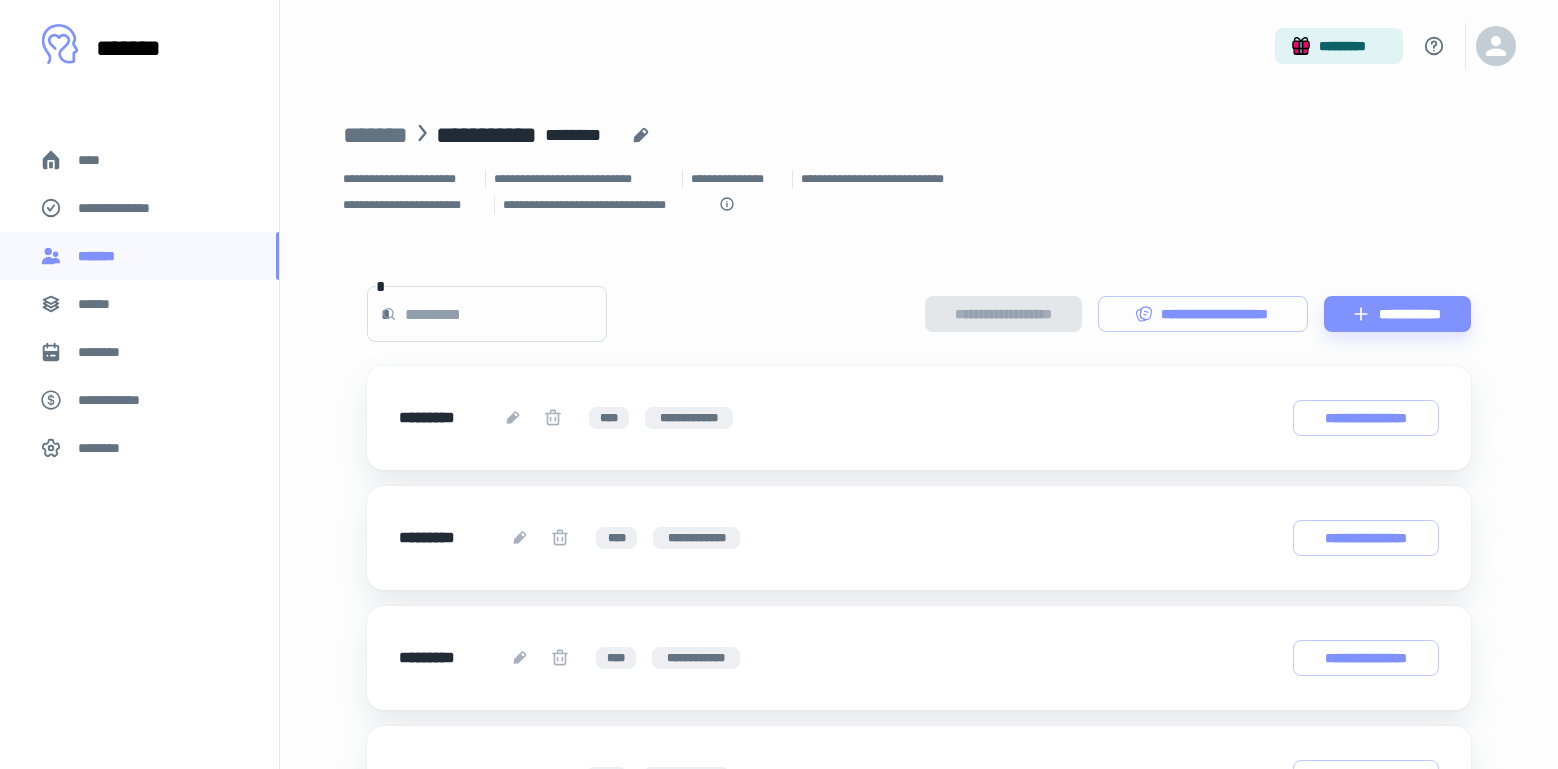 scroll, scrollTop: 0, scrollLeft: 0, axis: both 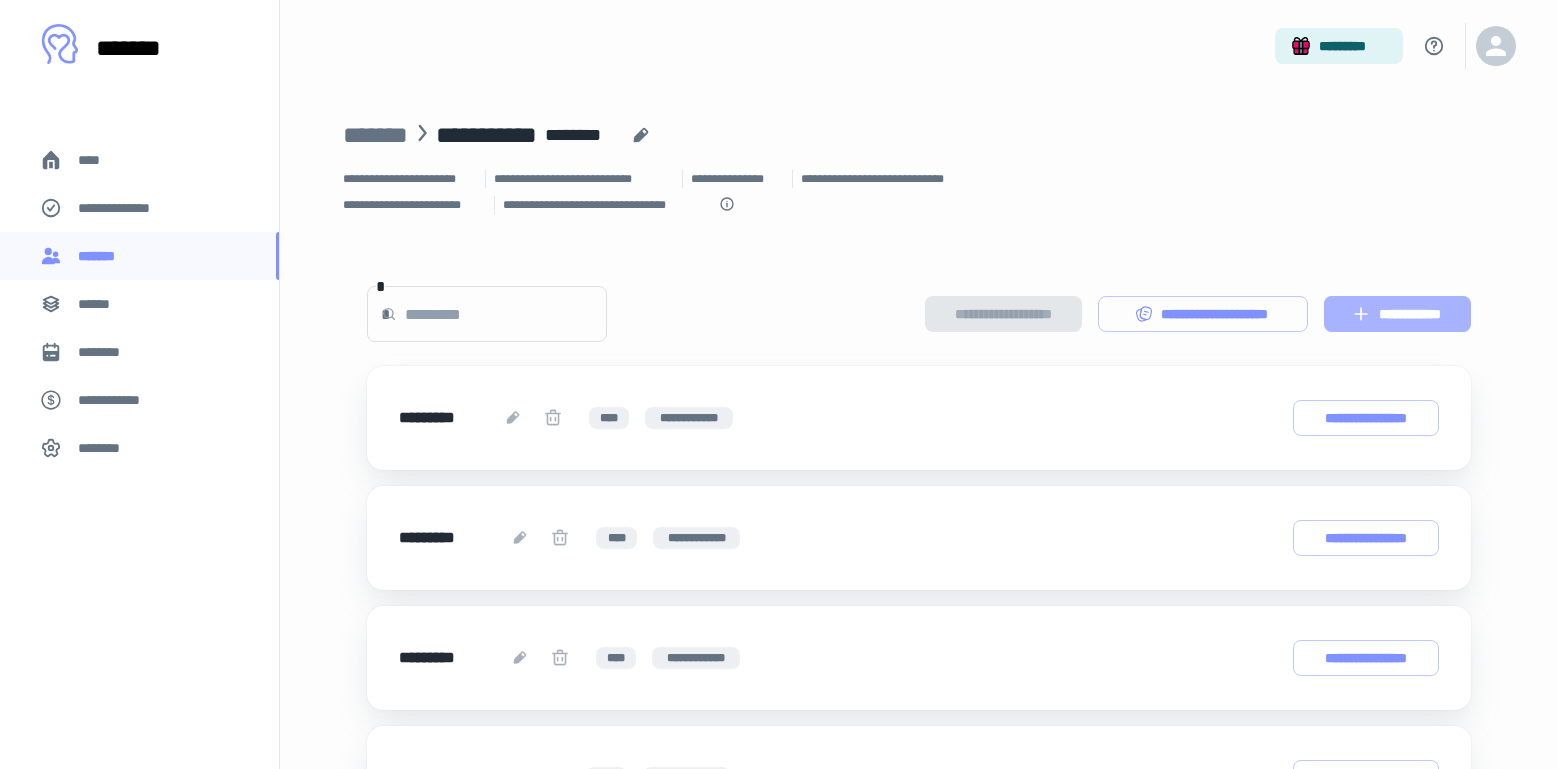 click on "**********" at bounding box center (1397, 314) 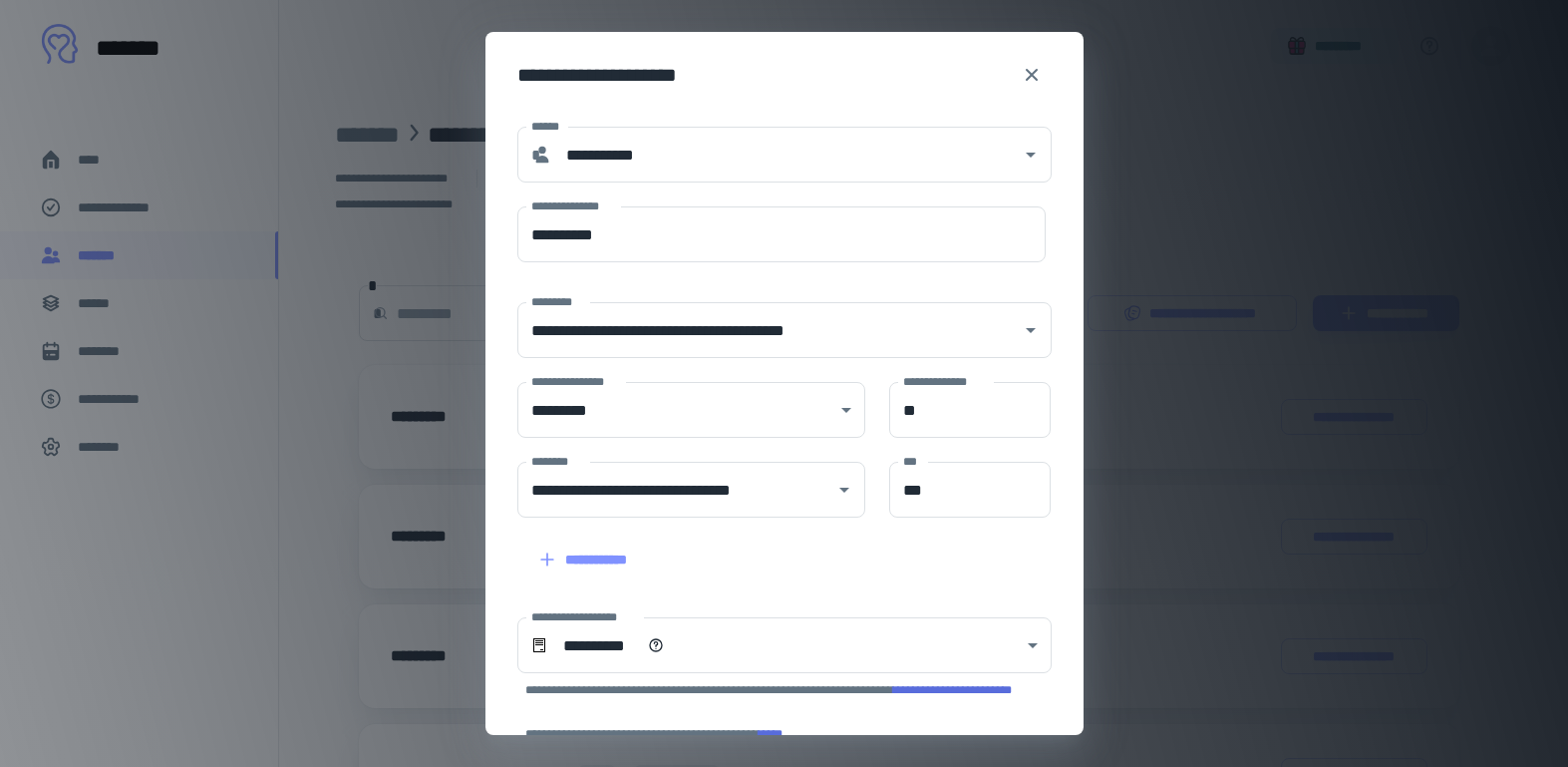 scroll, scrollTop: 198, scrollLeft: 0, axis: vertical 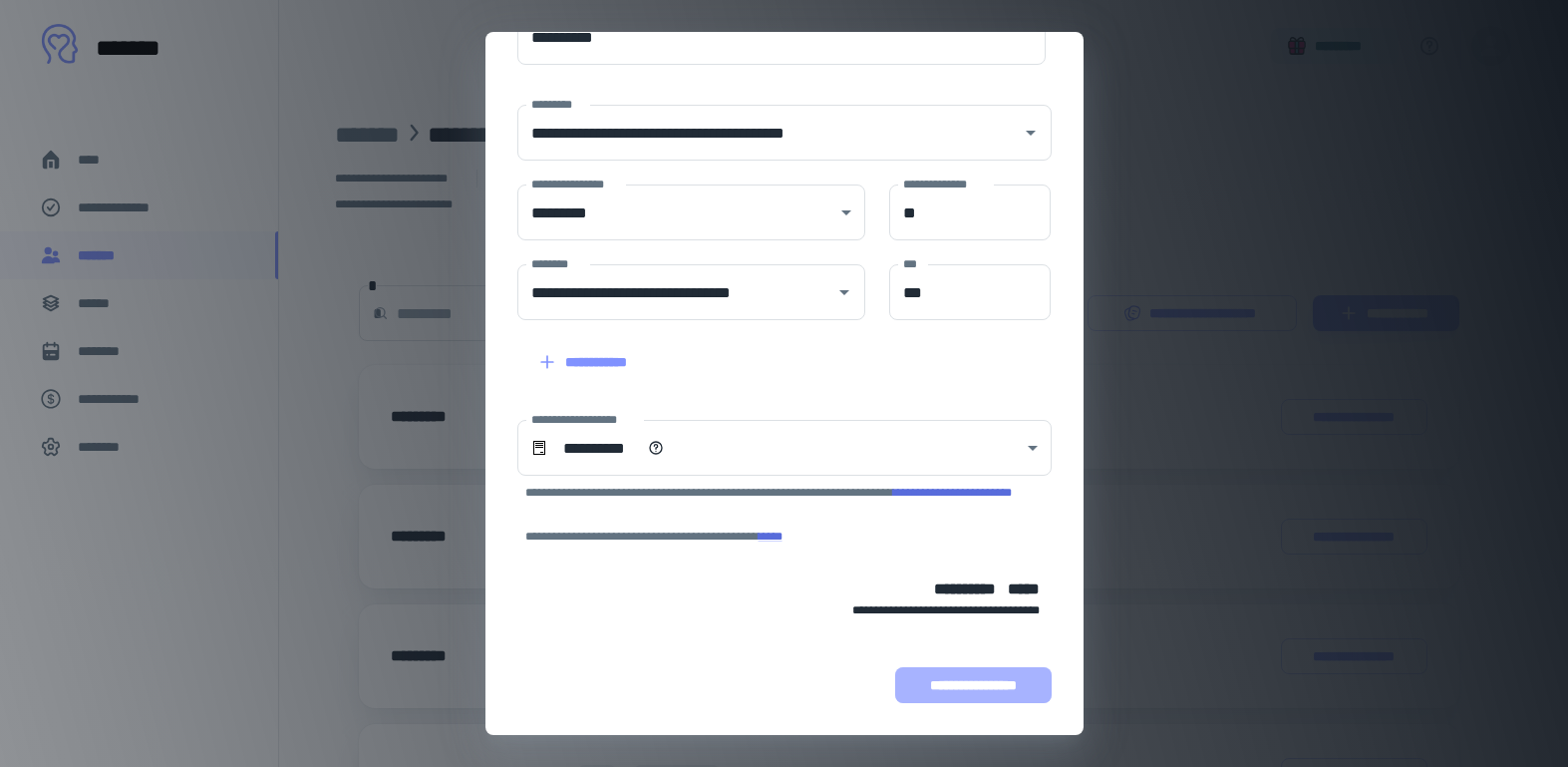 click on "**********" at bounding box center (973, 685) 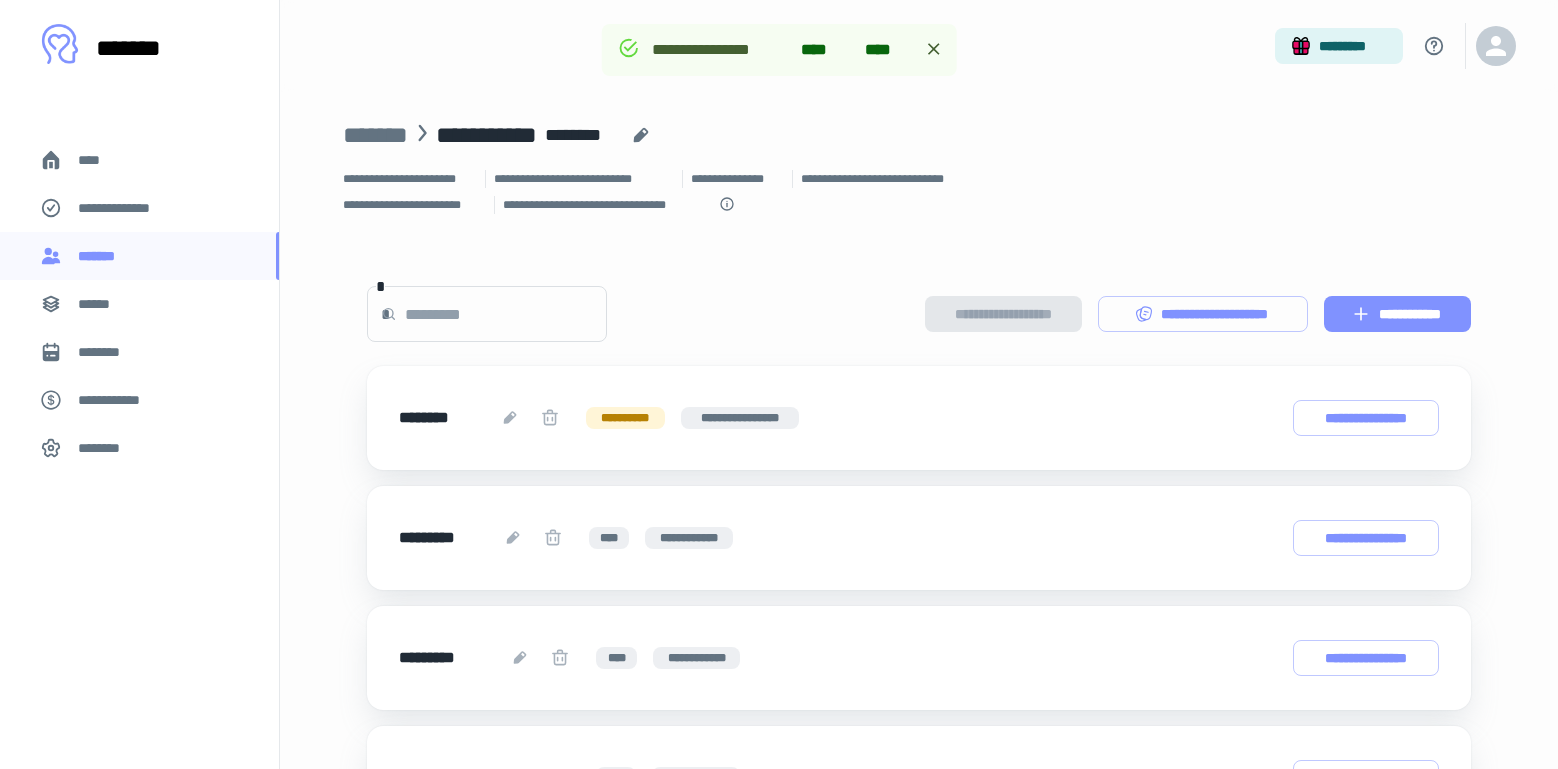 click on "**********" at bounding box center [1397, 314] 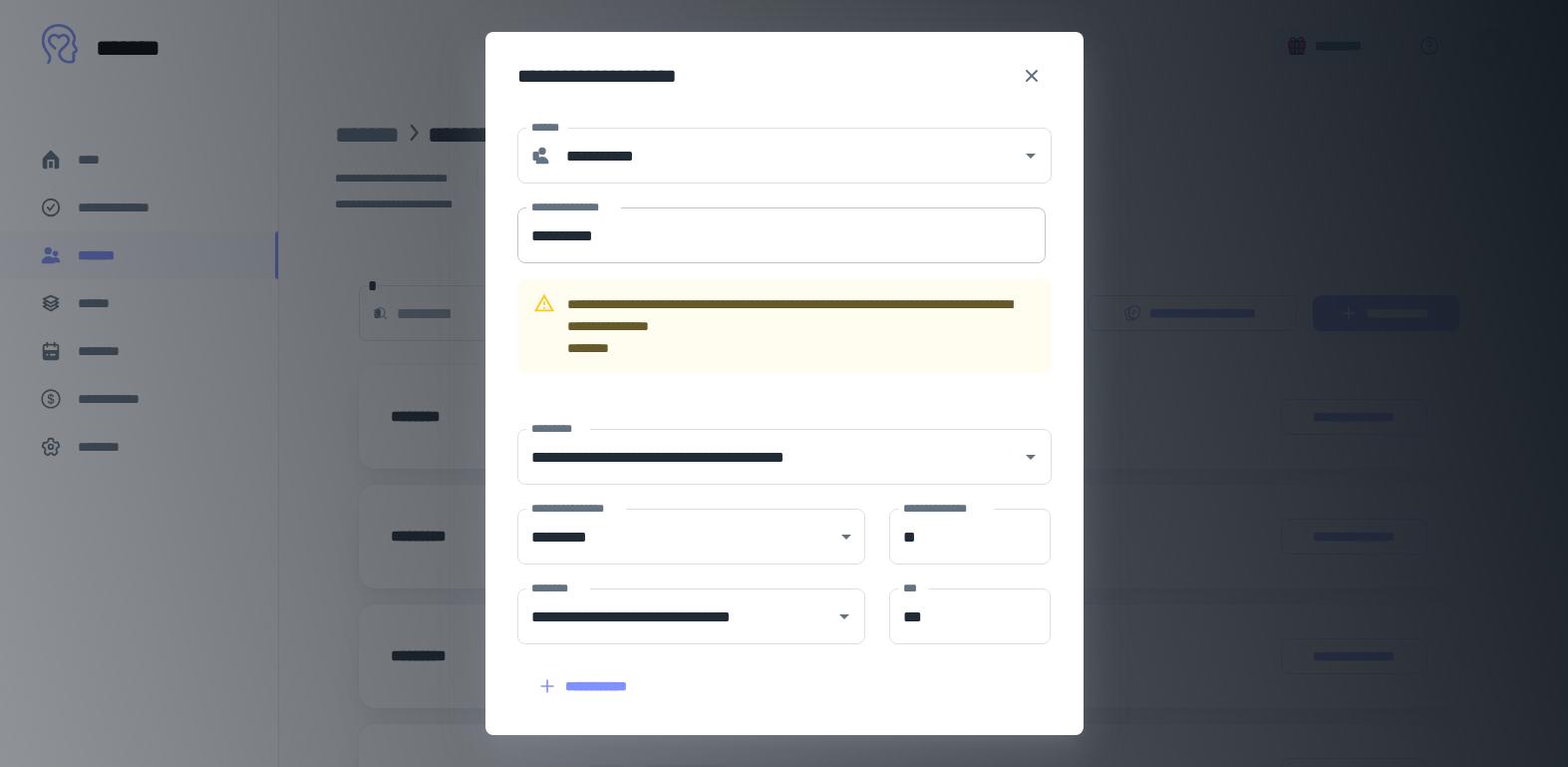 click on "**********" at bounding box center [782, 235] 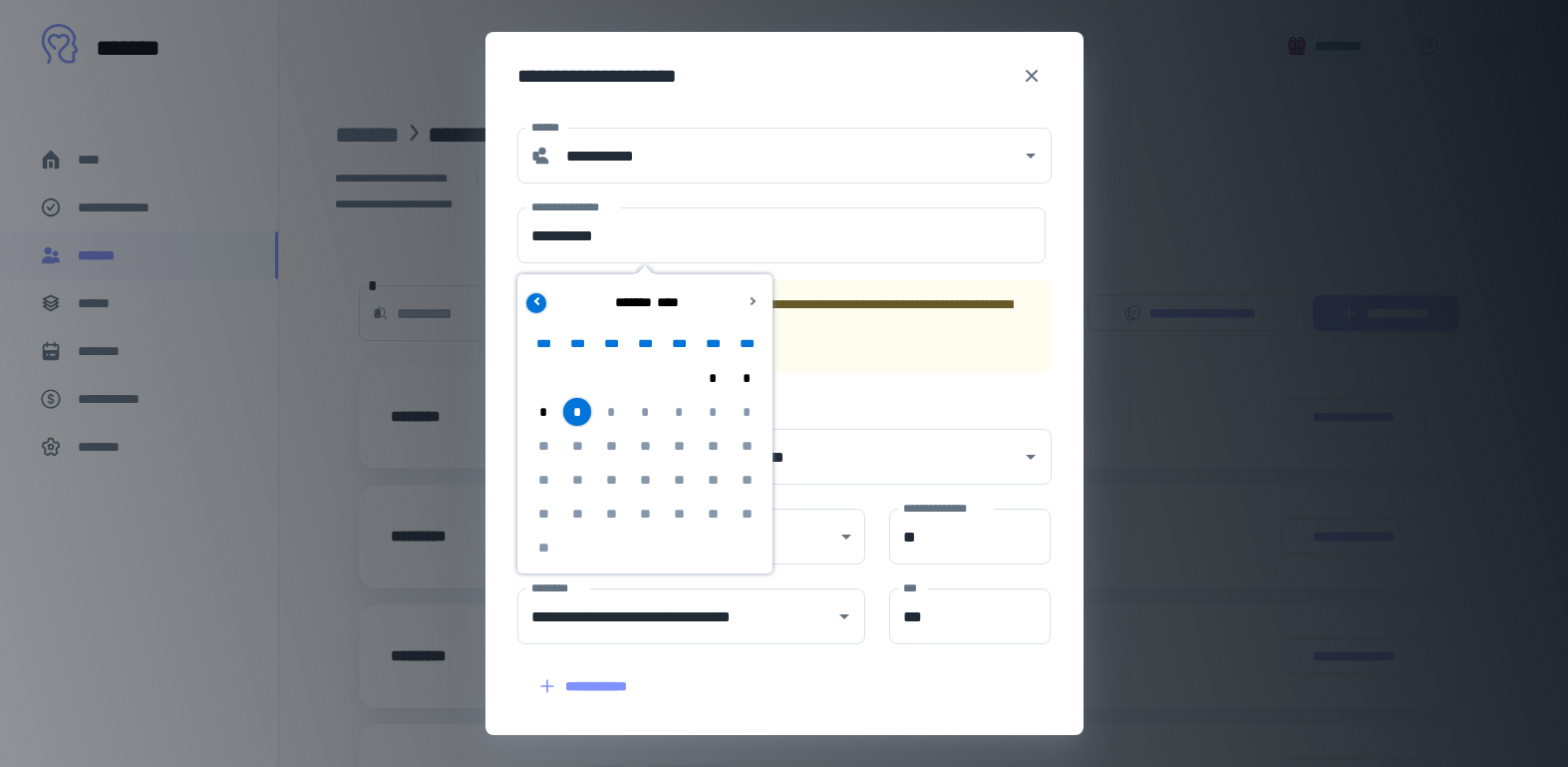 click at bounding box center (537, 300) 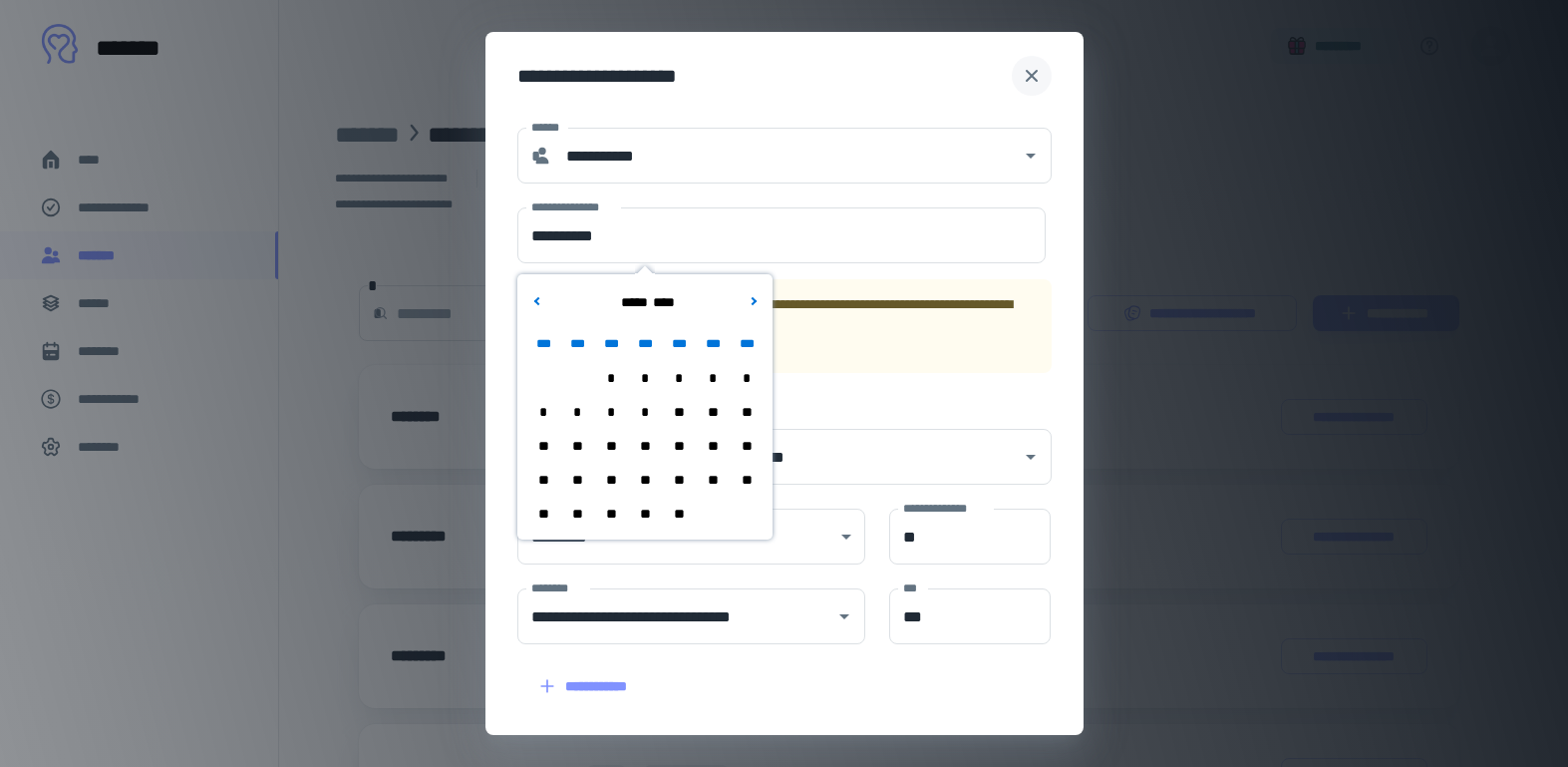 click 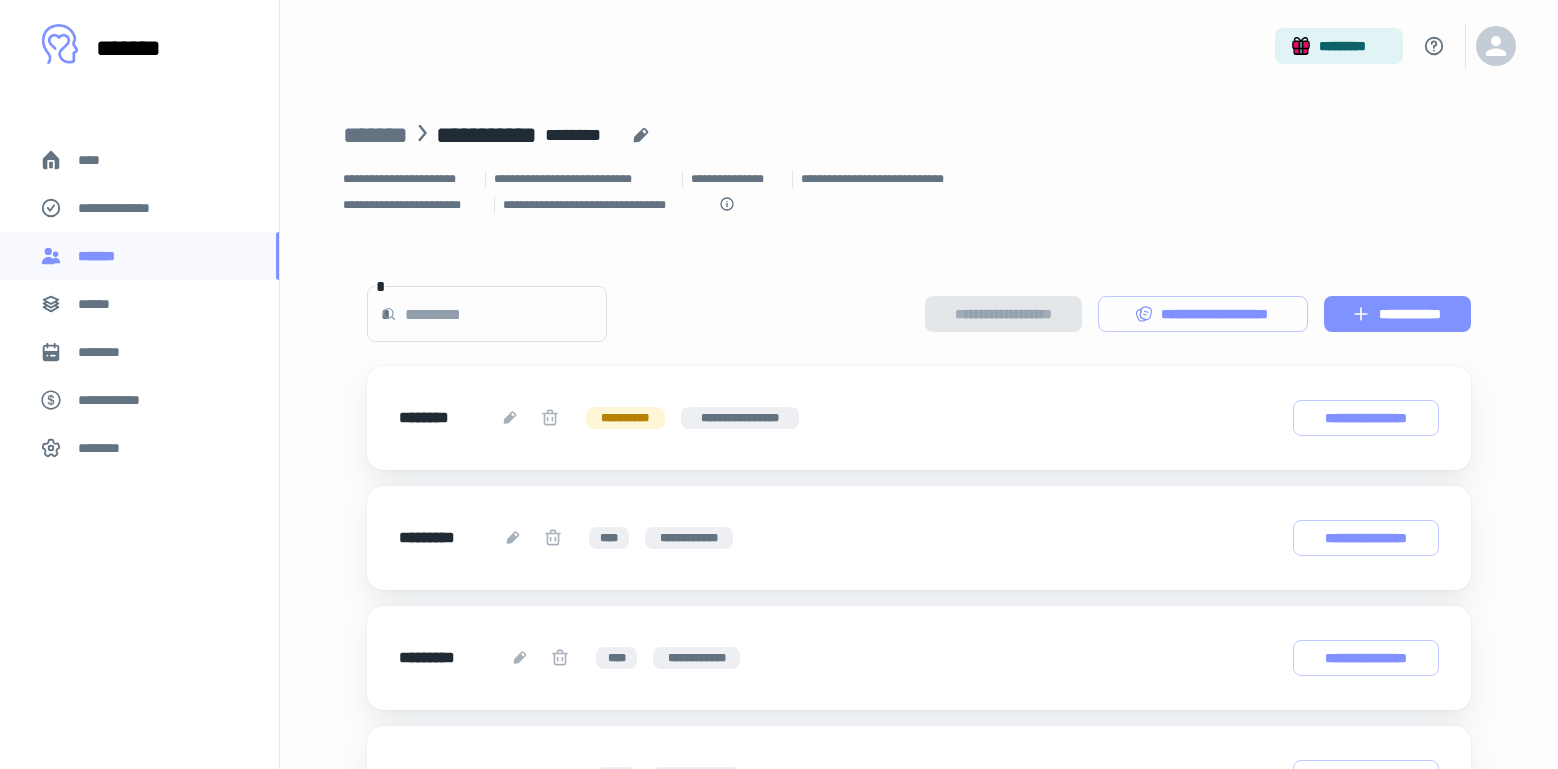 click 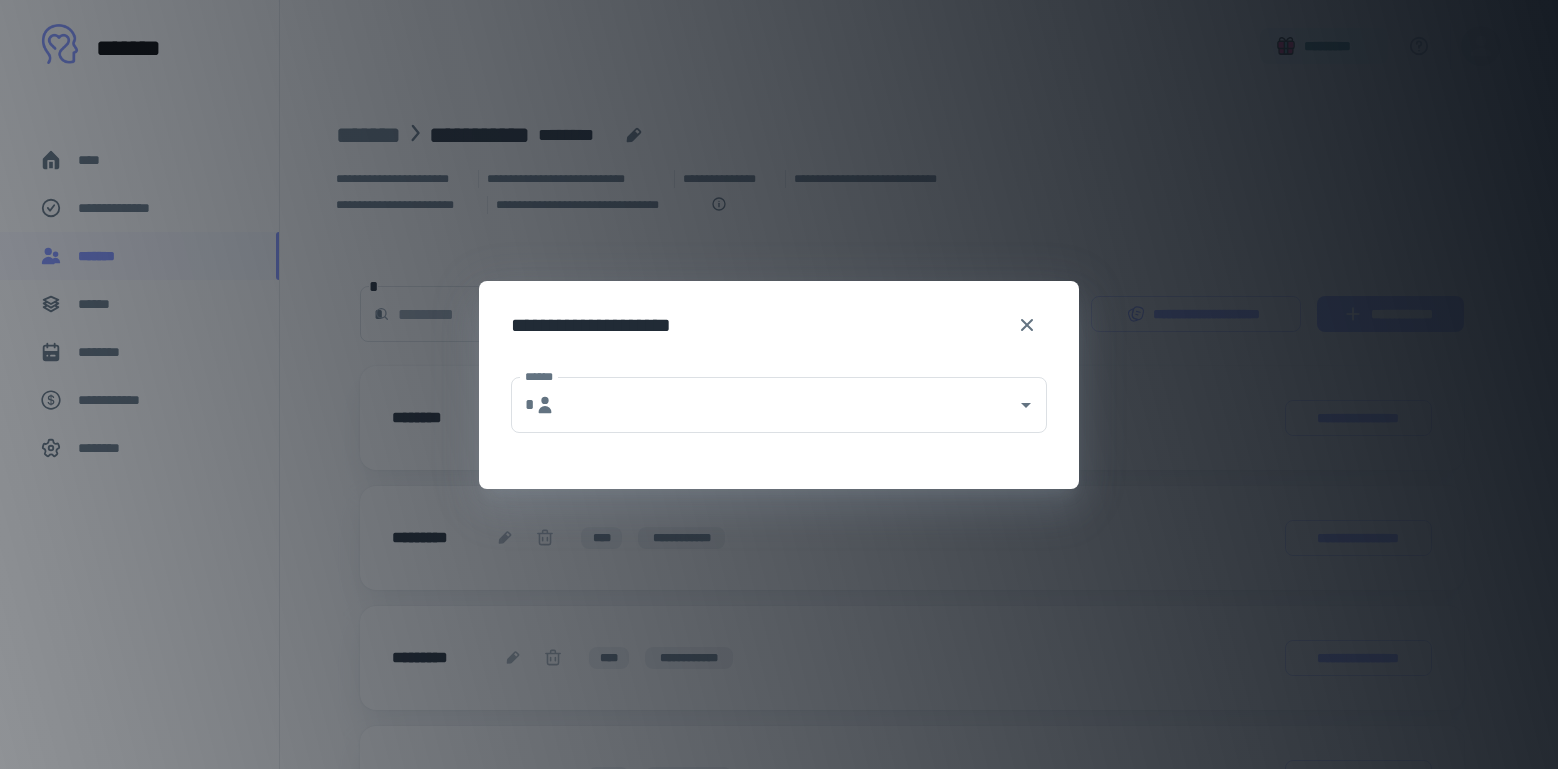 type on "**********" 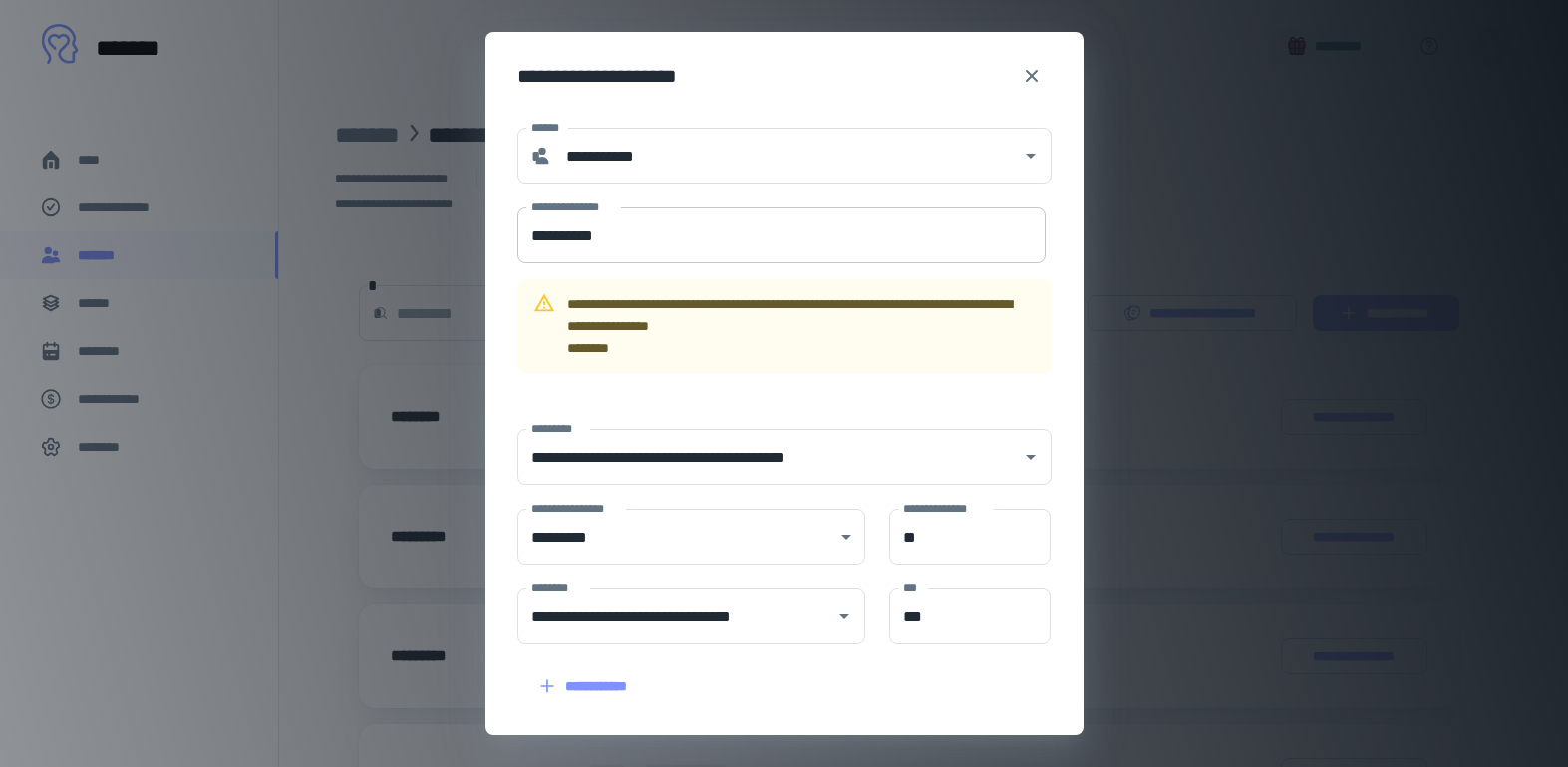 click on "**********" at bounding box center (782, 235) 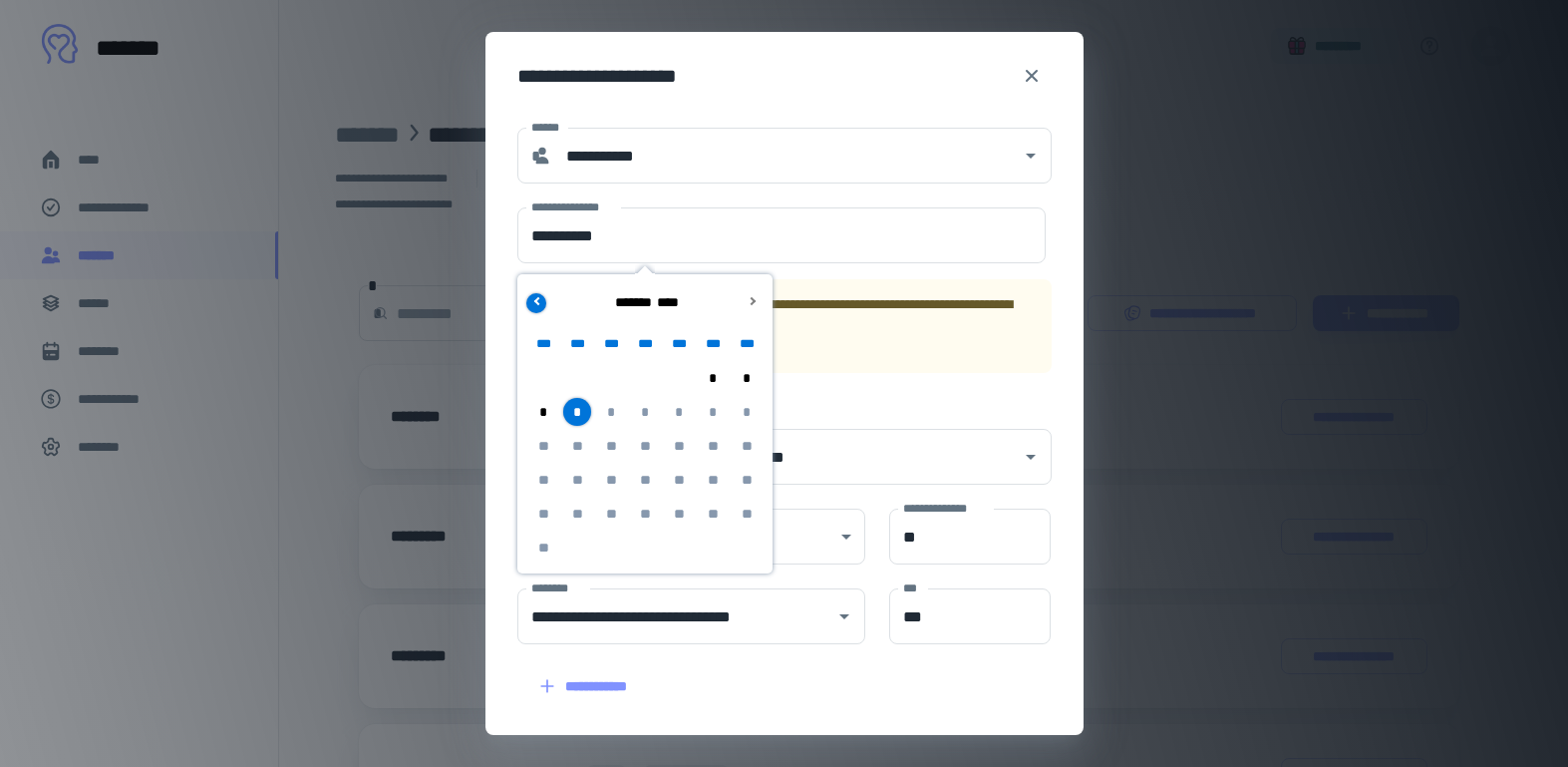 click at bounding box center [536, 303] 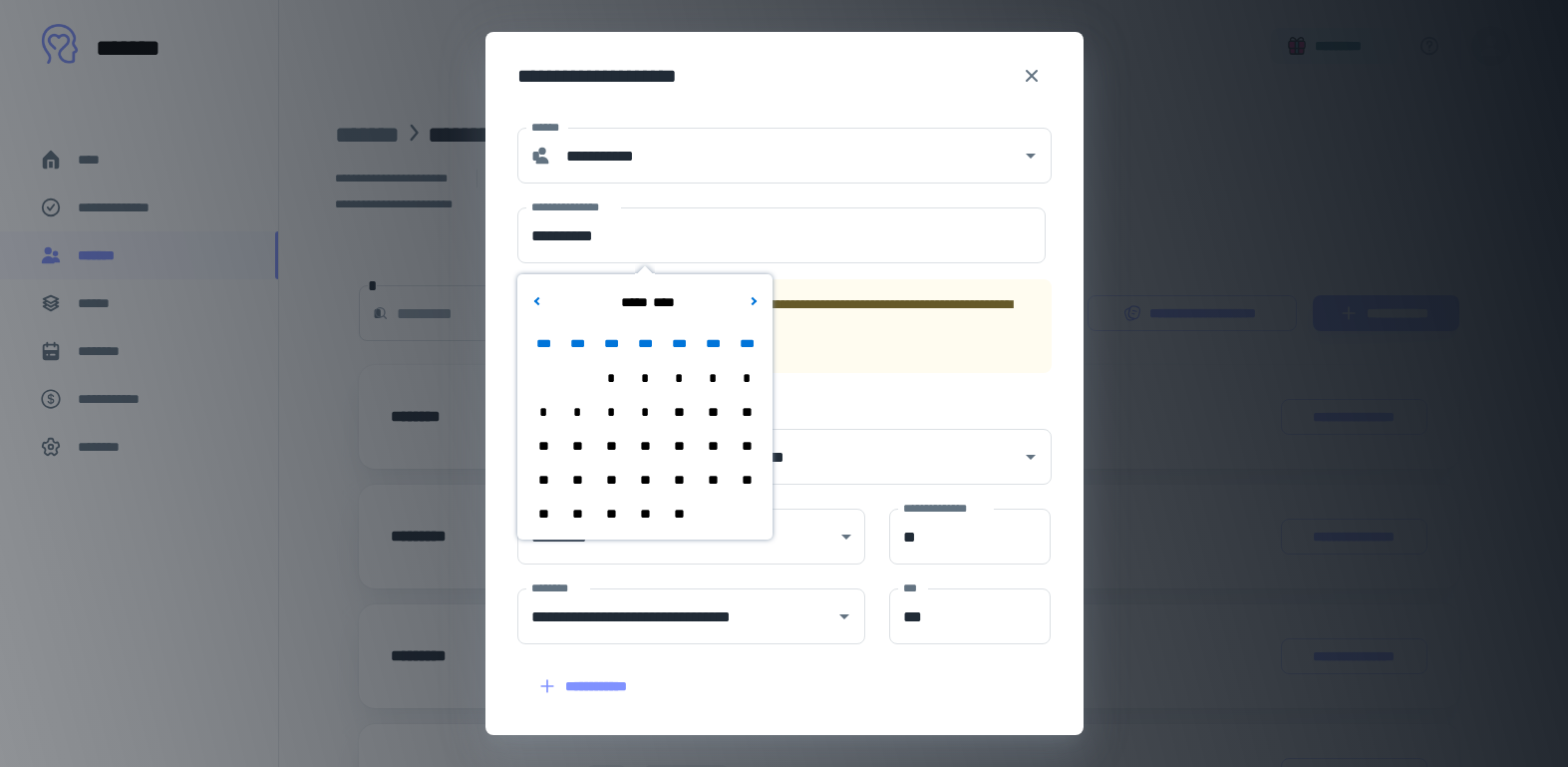 click on "**" at bounding box center [679, 412] 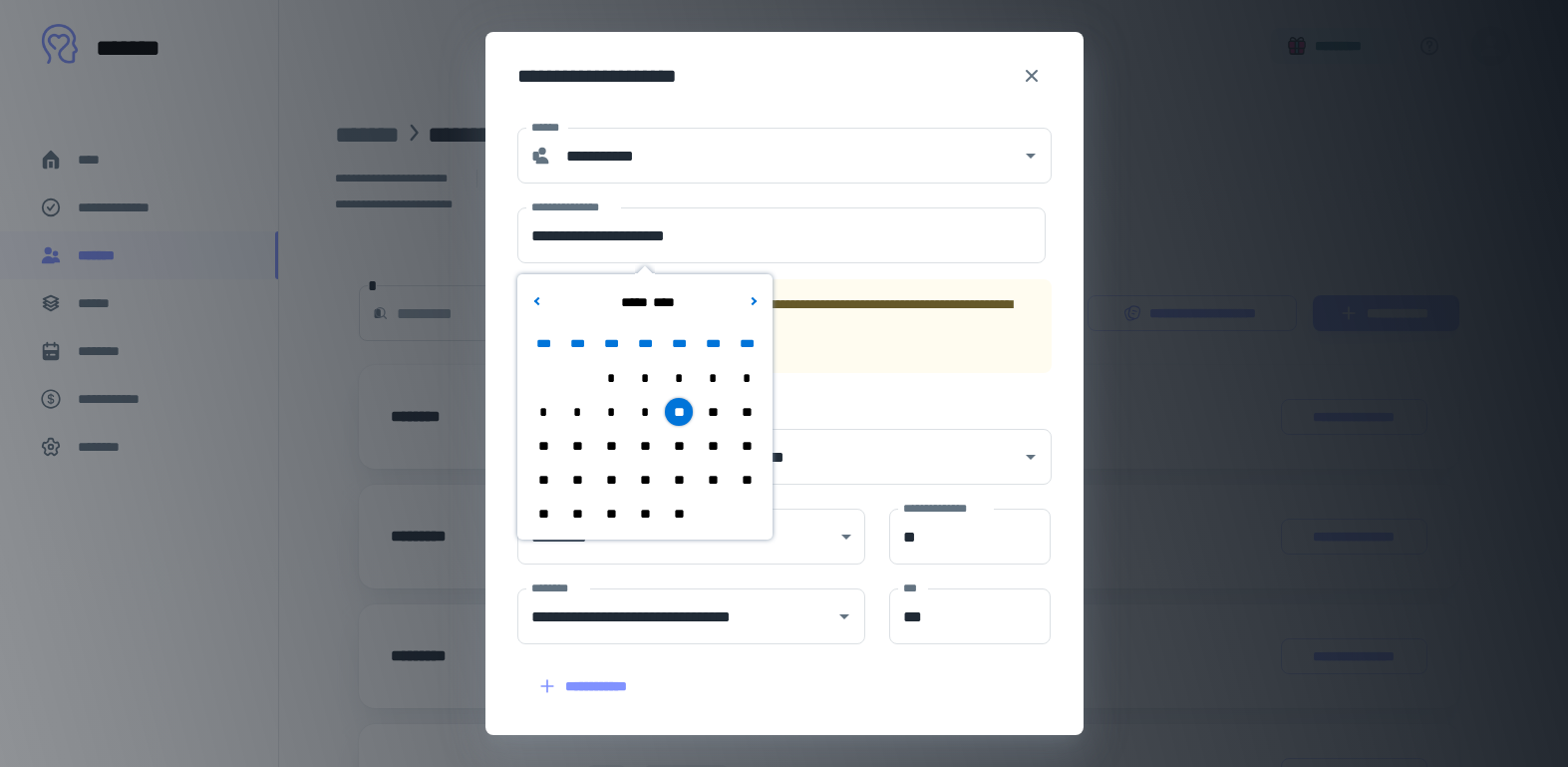 click on "**********" at bounding box center [784, 326] 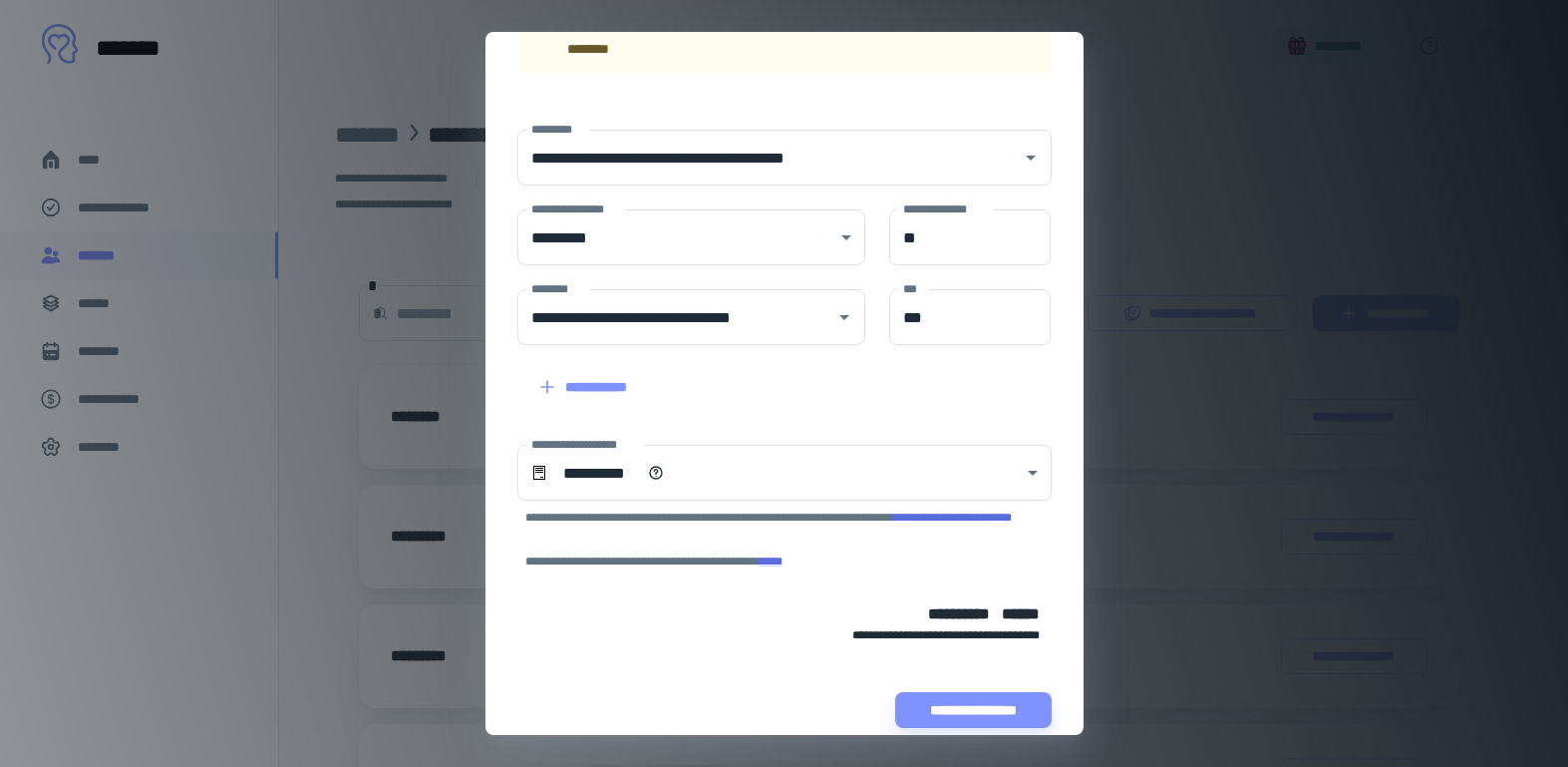 scroll, scrollTop: 324, scrollLeft: 0, axis: vertical 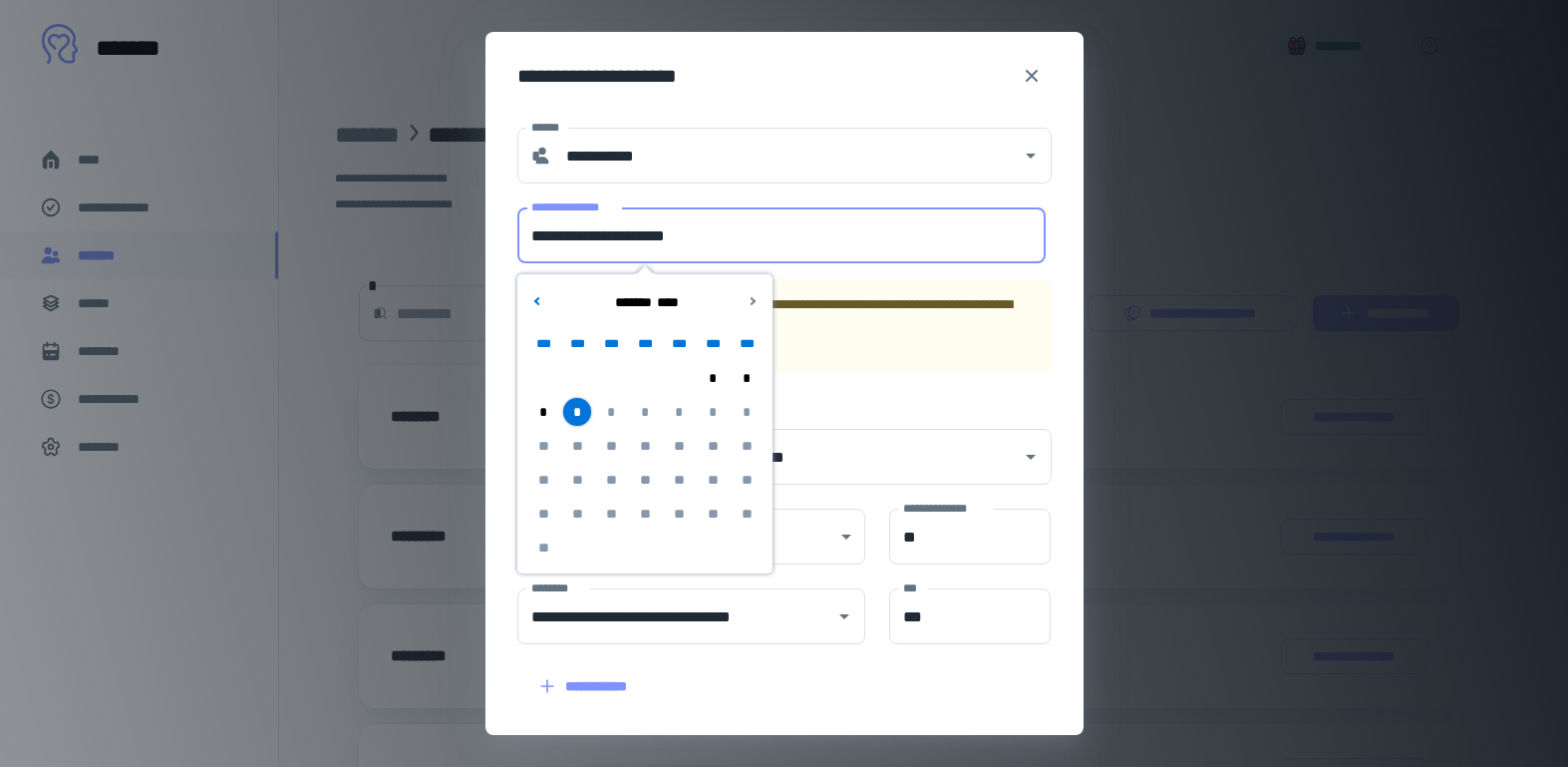 drag, startPoint x: 628, startPoint y: 238, endPoint x: 423, endPoint y: 217, distance: 206.0728 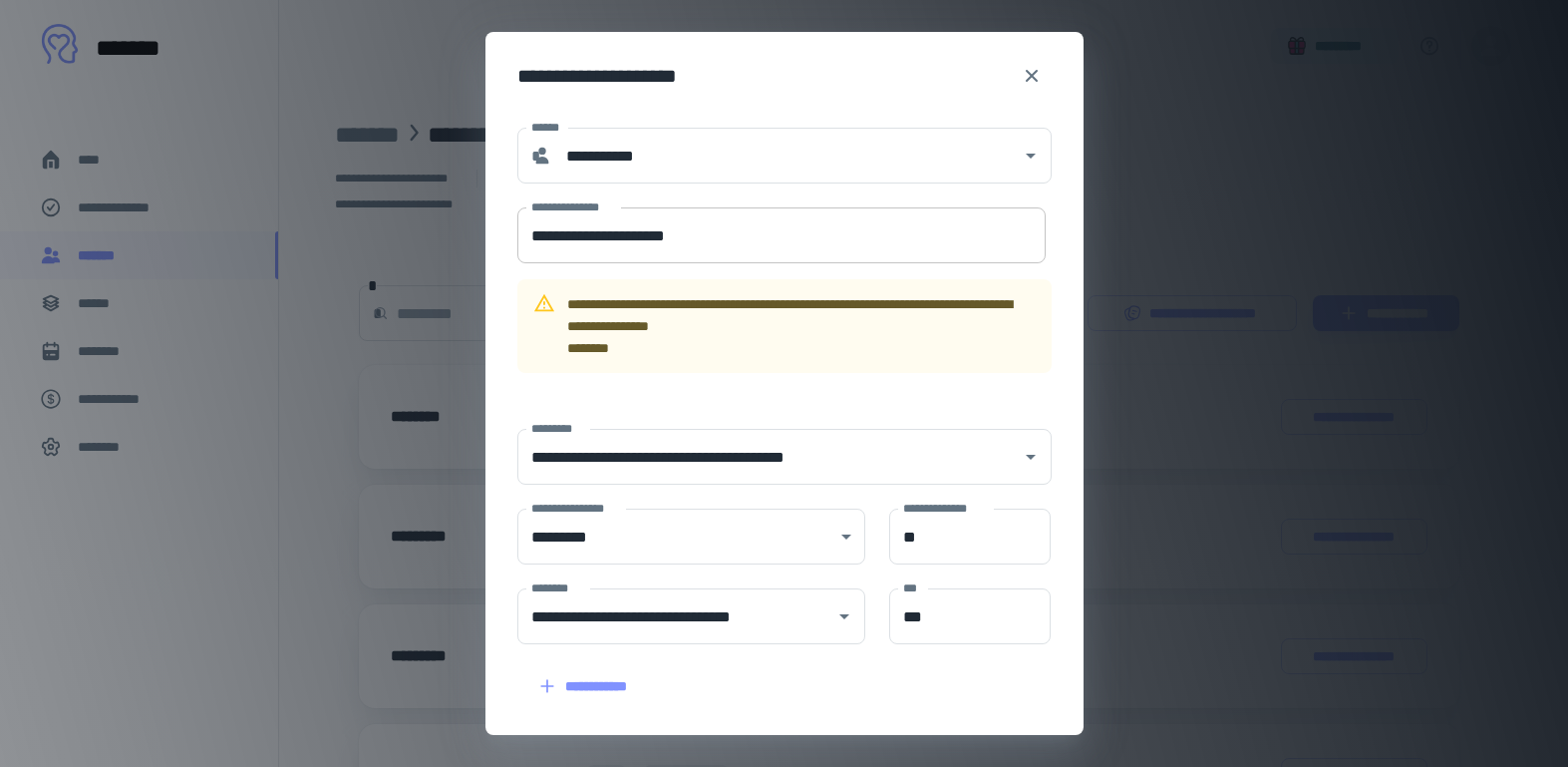 click on "**********" at bounding box center [782, 235] 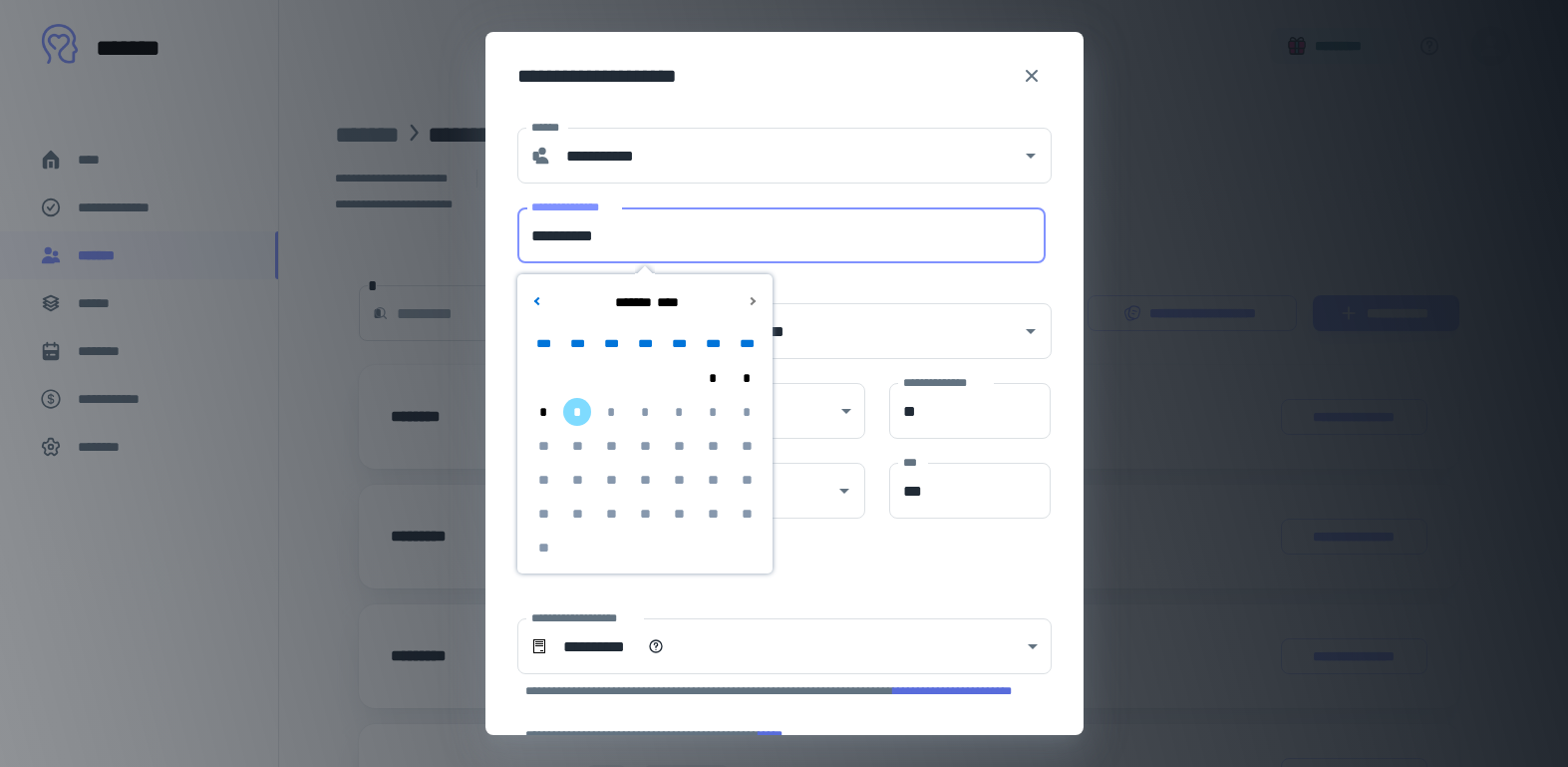 click on "**********" at bounding box center [782, 235] 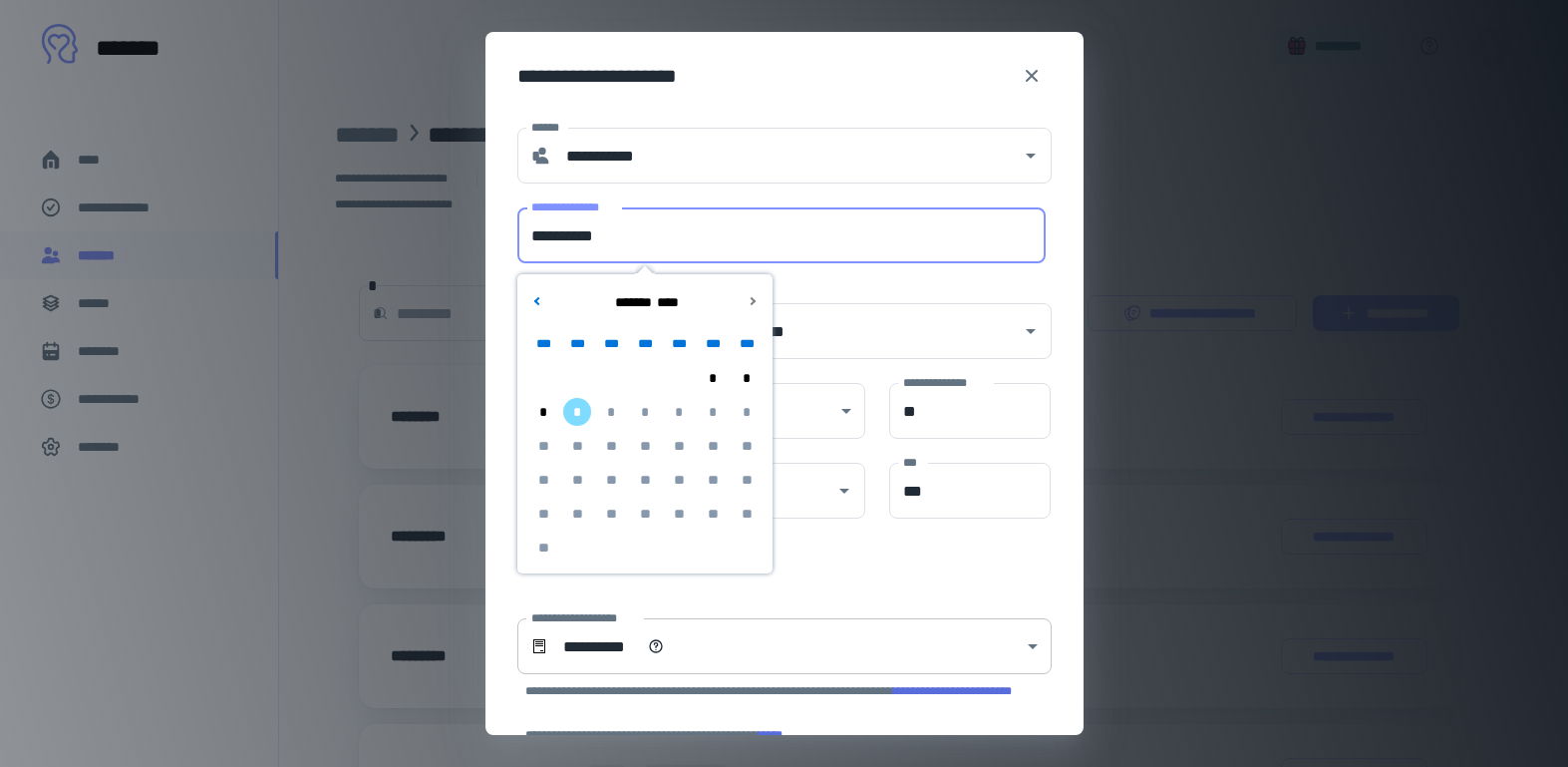type on "**********" 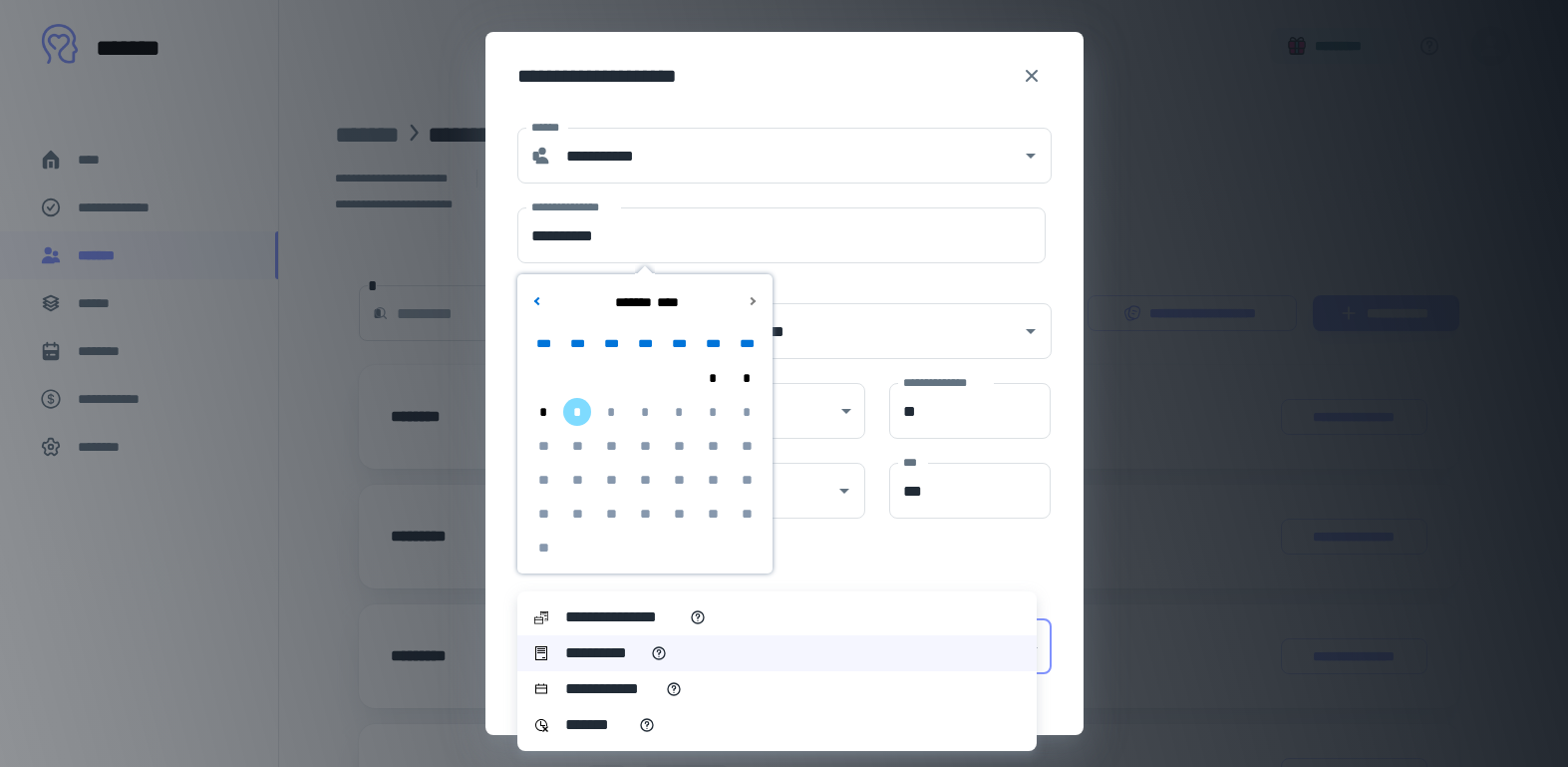 click on "**********" at bounding box center [777, 383] 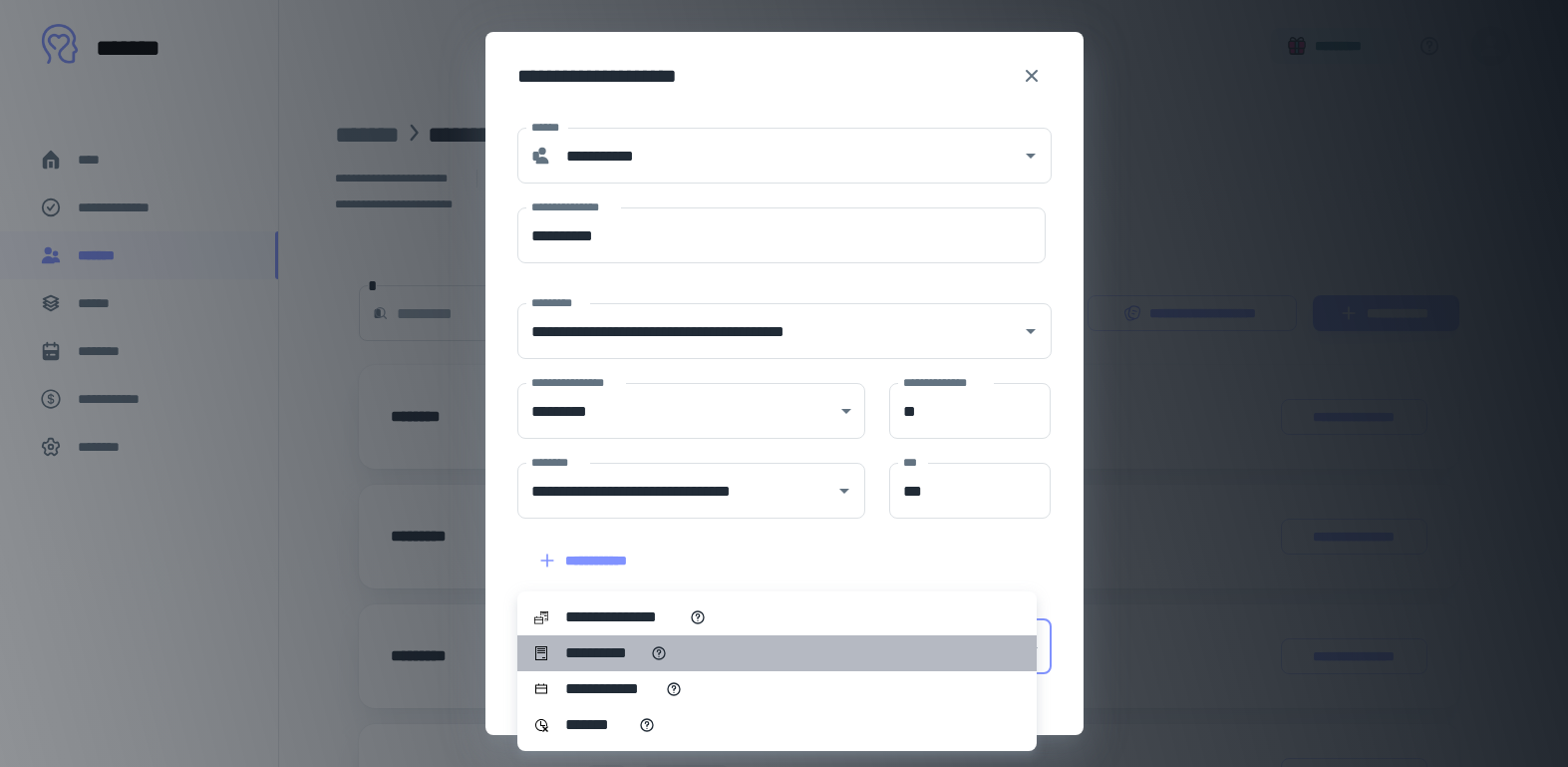 click on "**********" at bounding box center (777, 653) 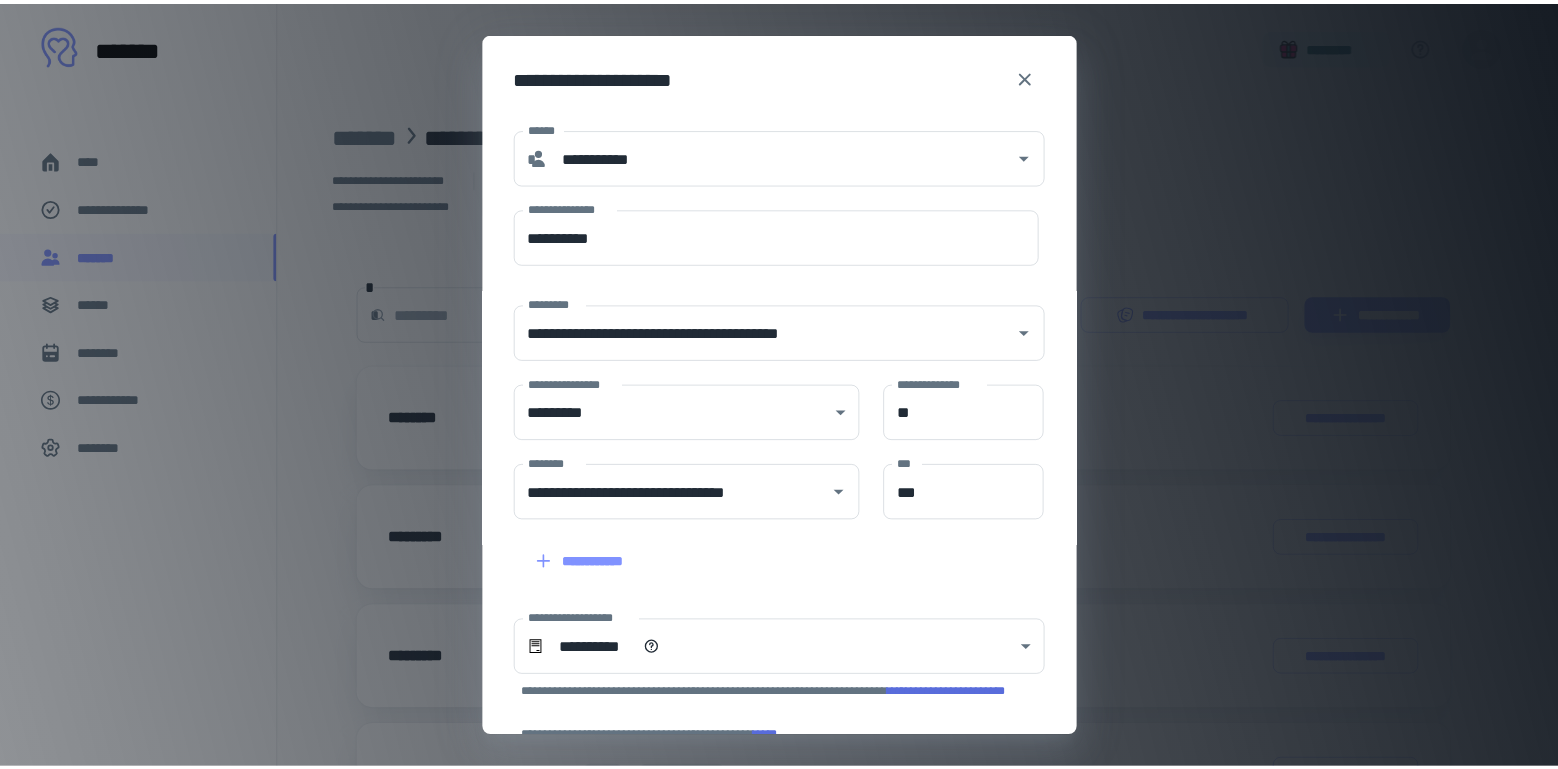 scroll, scrollTop: 199, scrollLeft: 0, axis: vertical 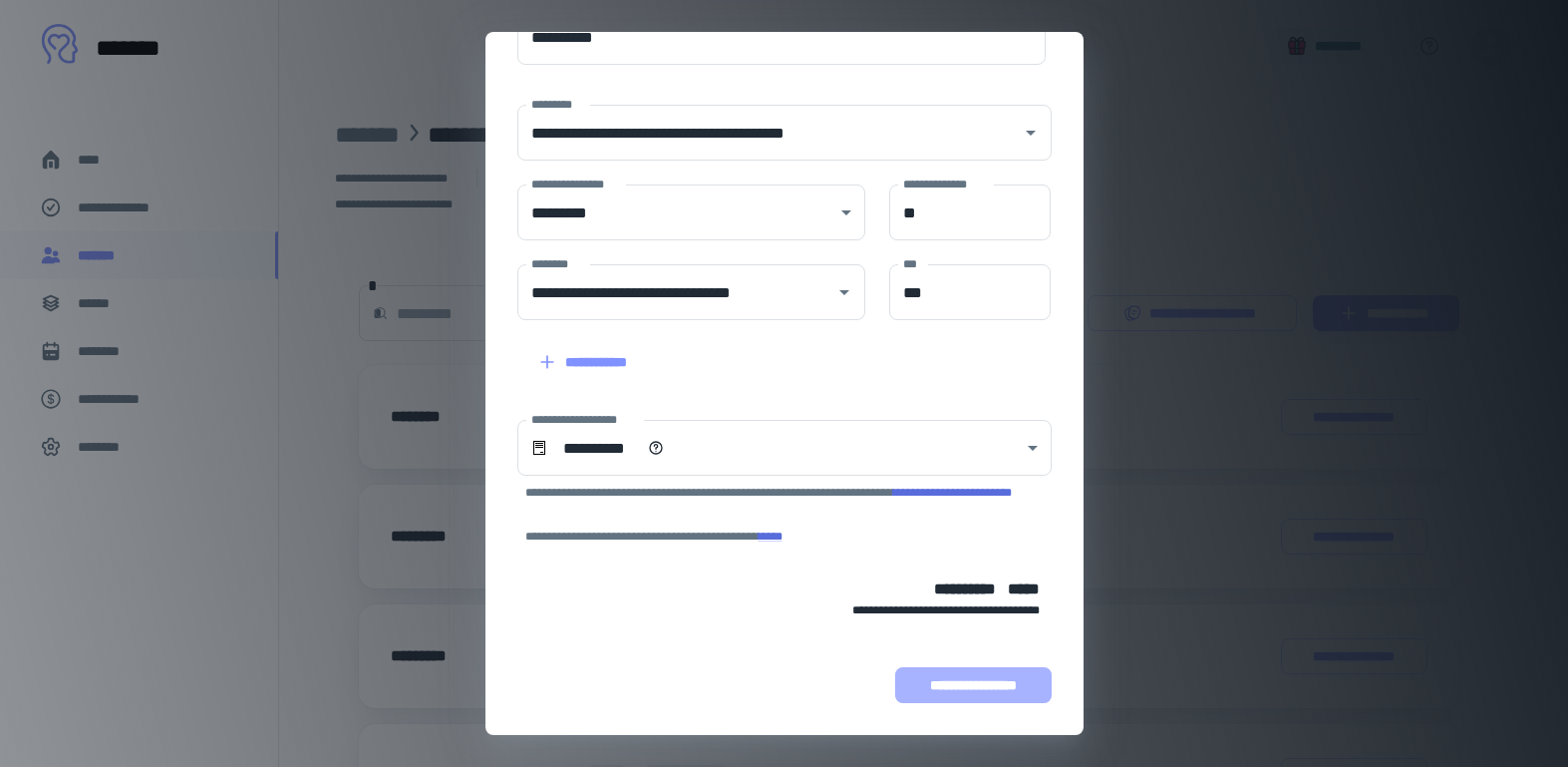 click on "**********" at bounding box center [973, 685] 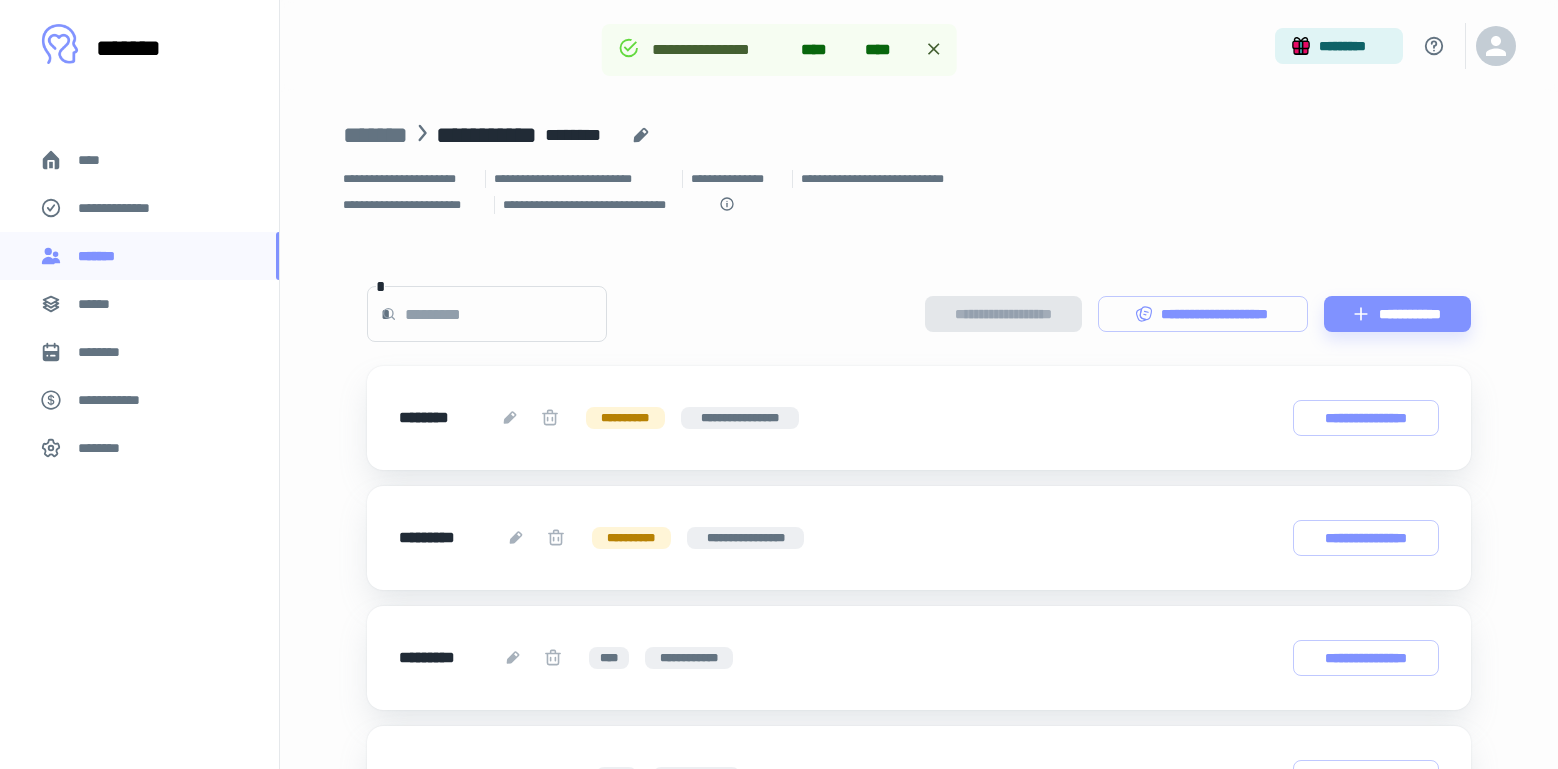 click on "*********" at bounding box center (919, 46) 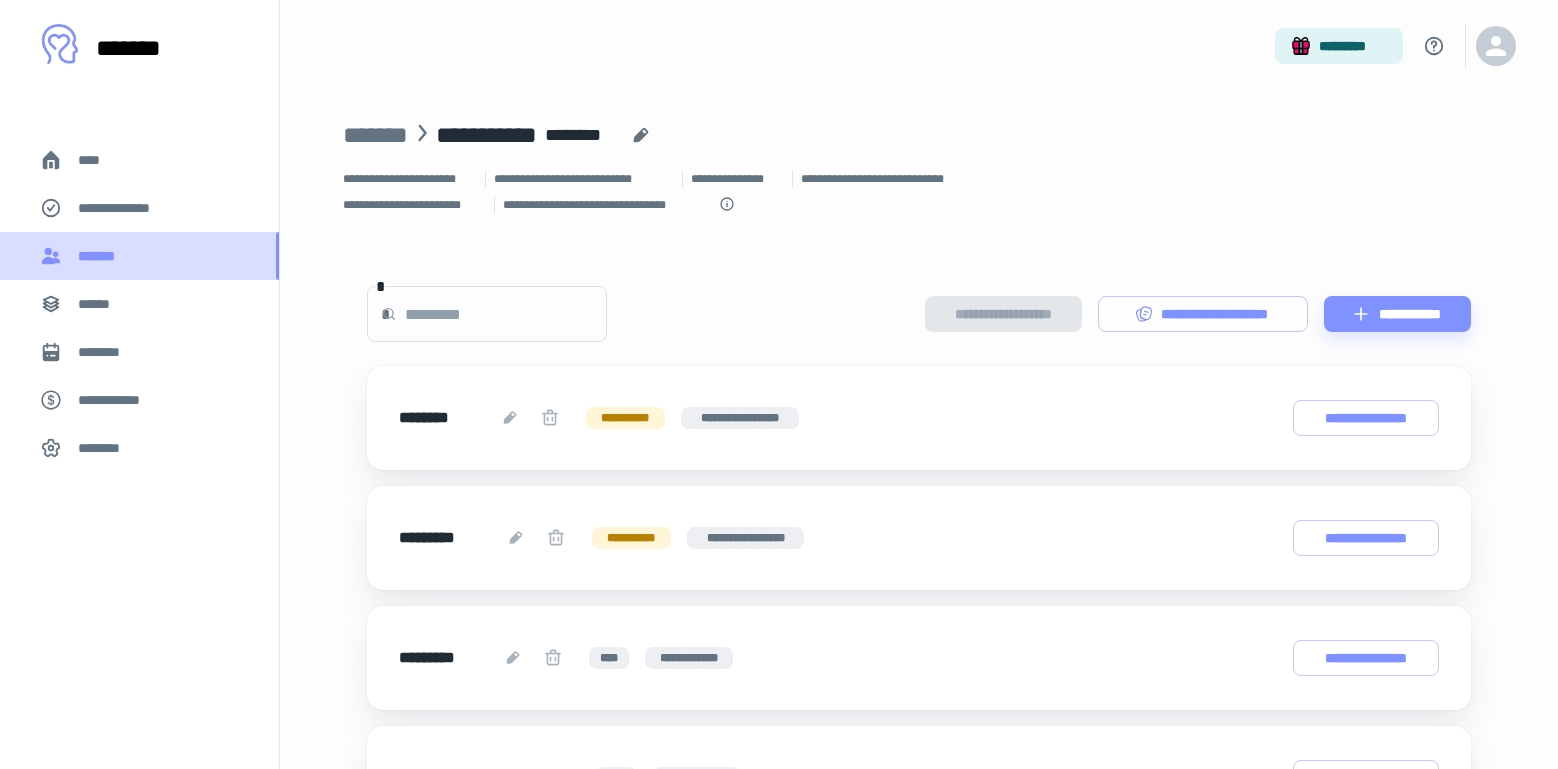 click on "*******" at bounding box center (139, 256) 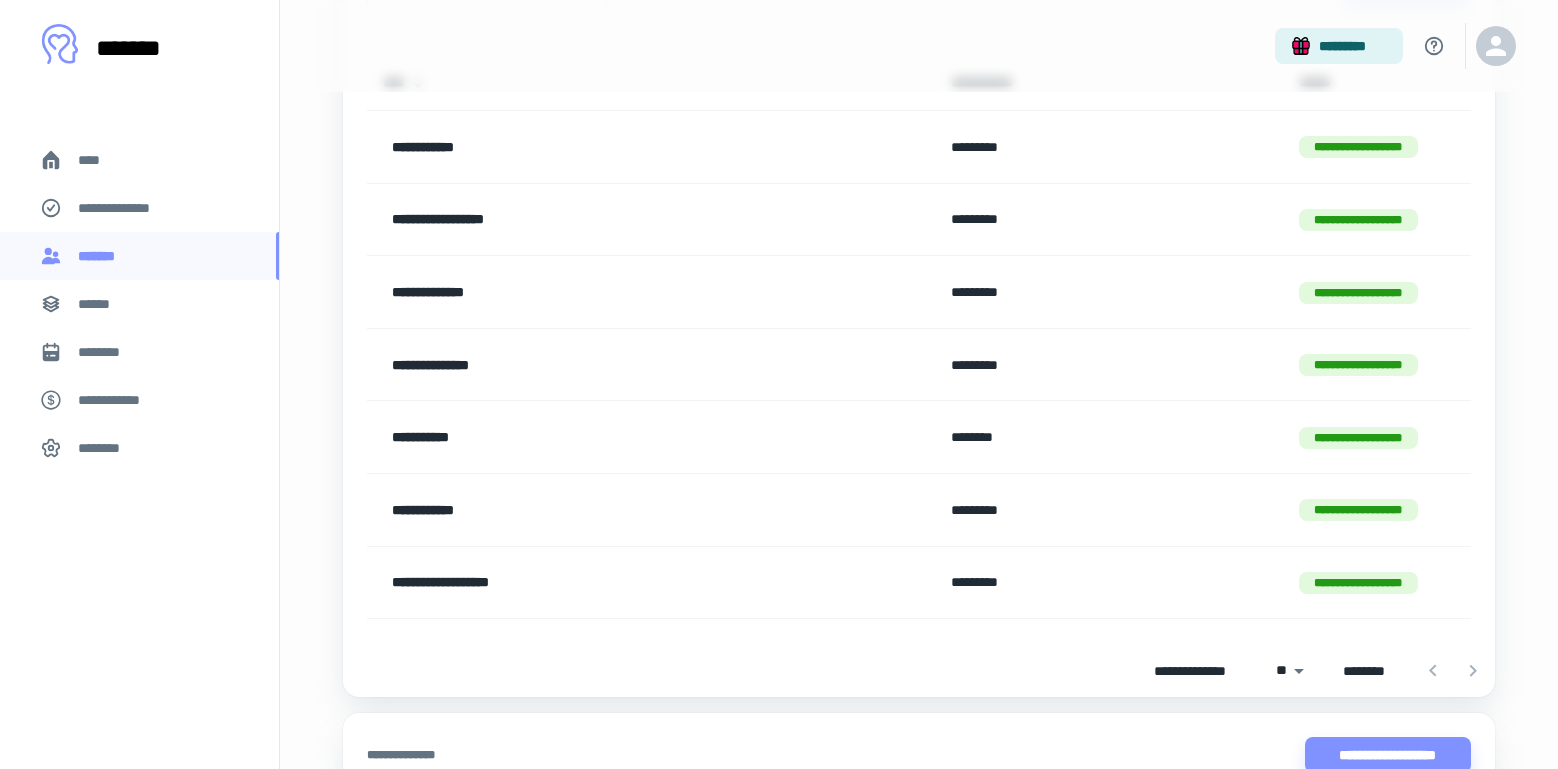 scroll, scrollTop: 260, scrollLeft: 0, axis: vertical 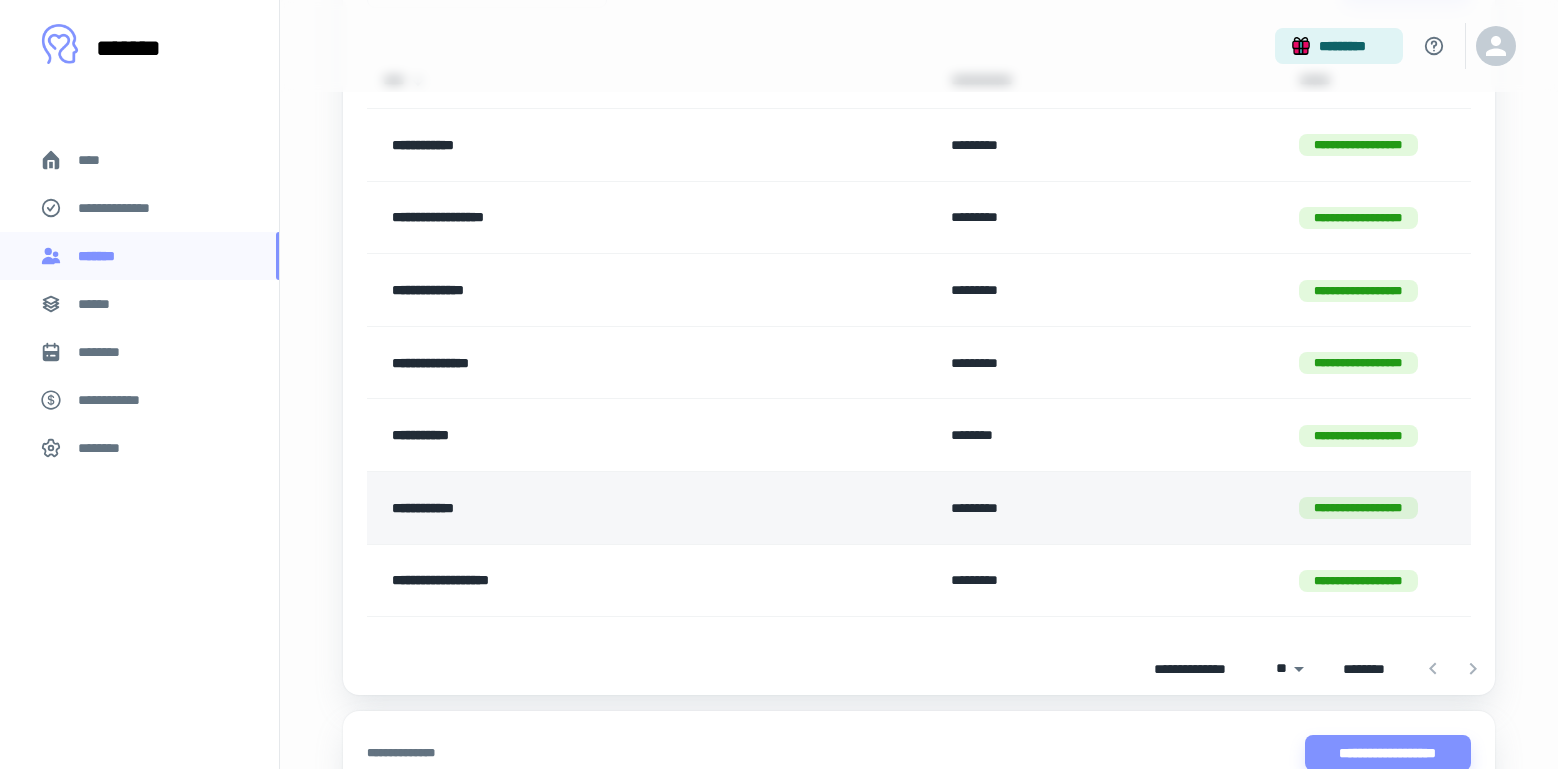 click on "**********" at bounding box center [595, 508] 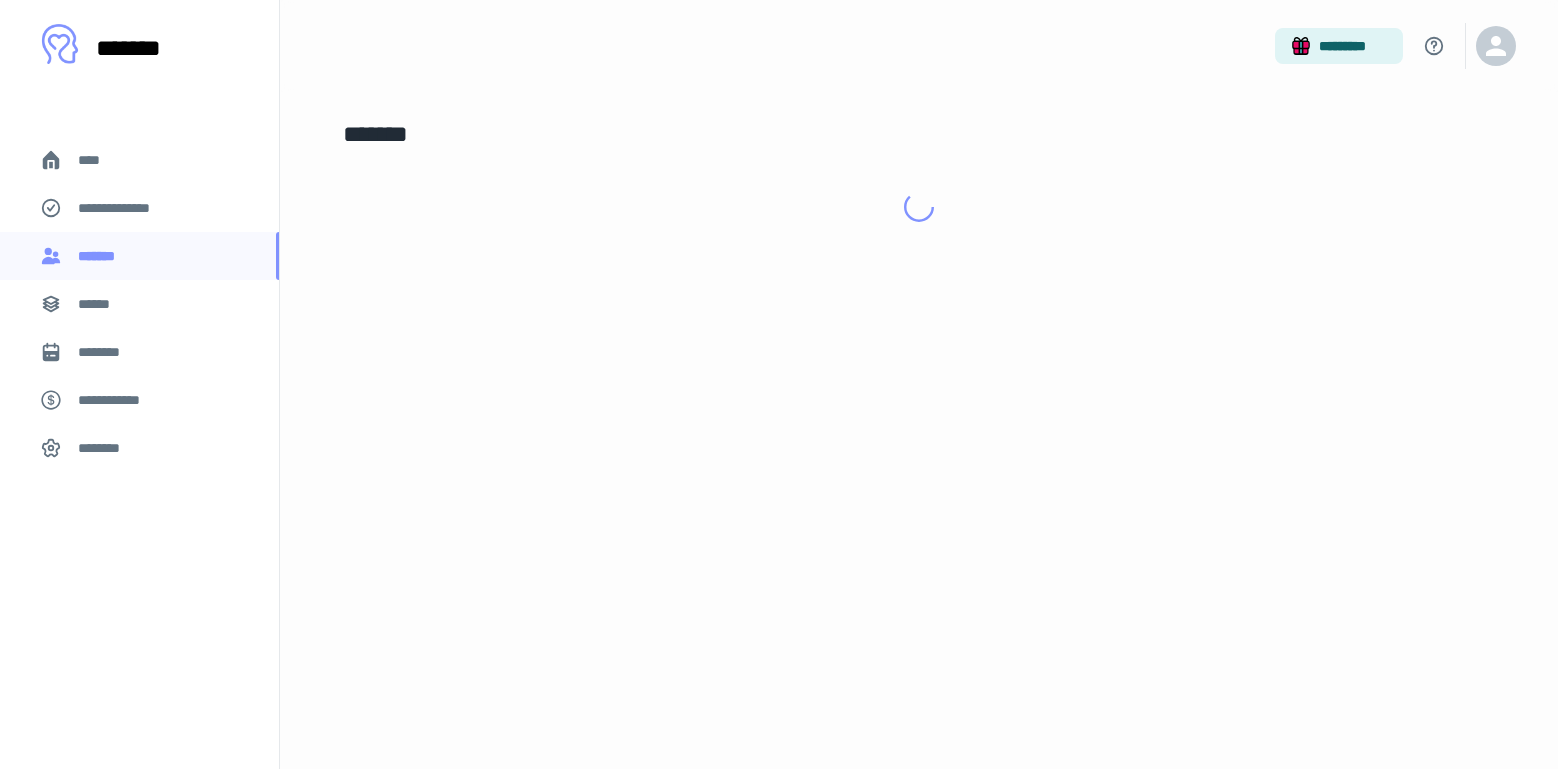 scroll, scrollTop: 0, scrollLeft: 0, axis: both 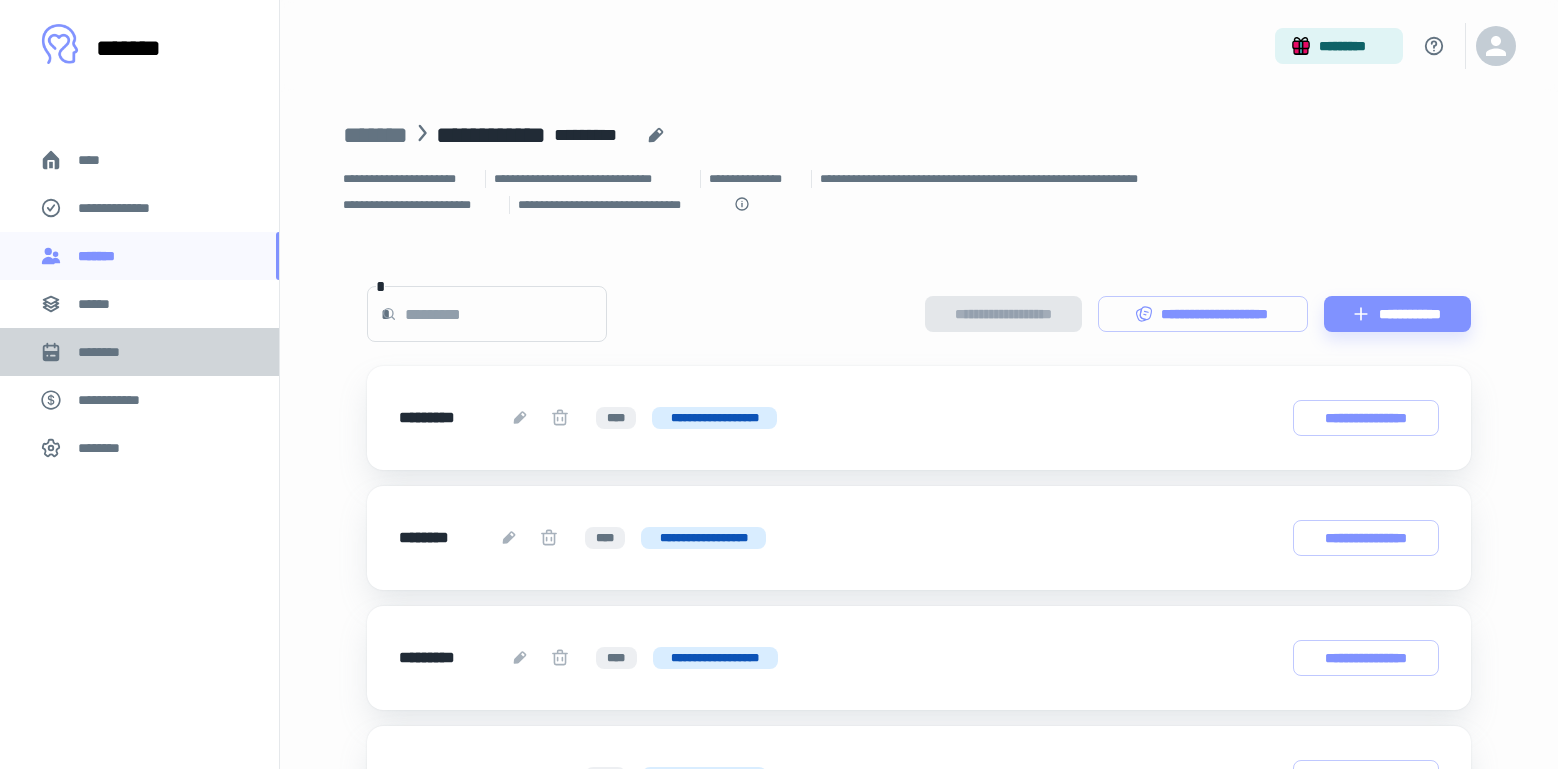 click on "********" at bounding box center (107, 352) 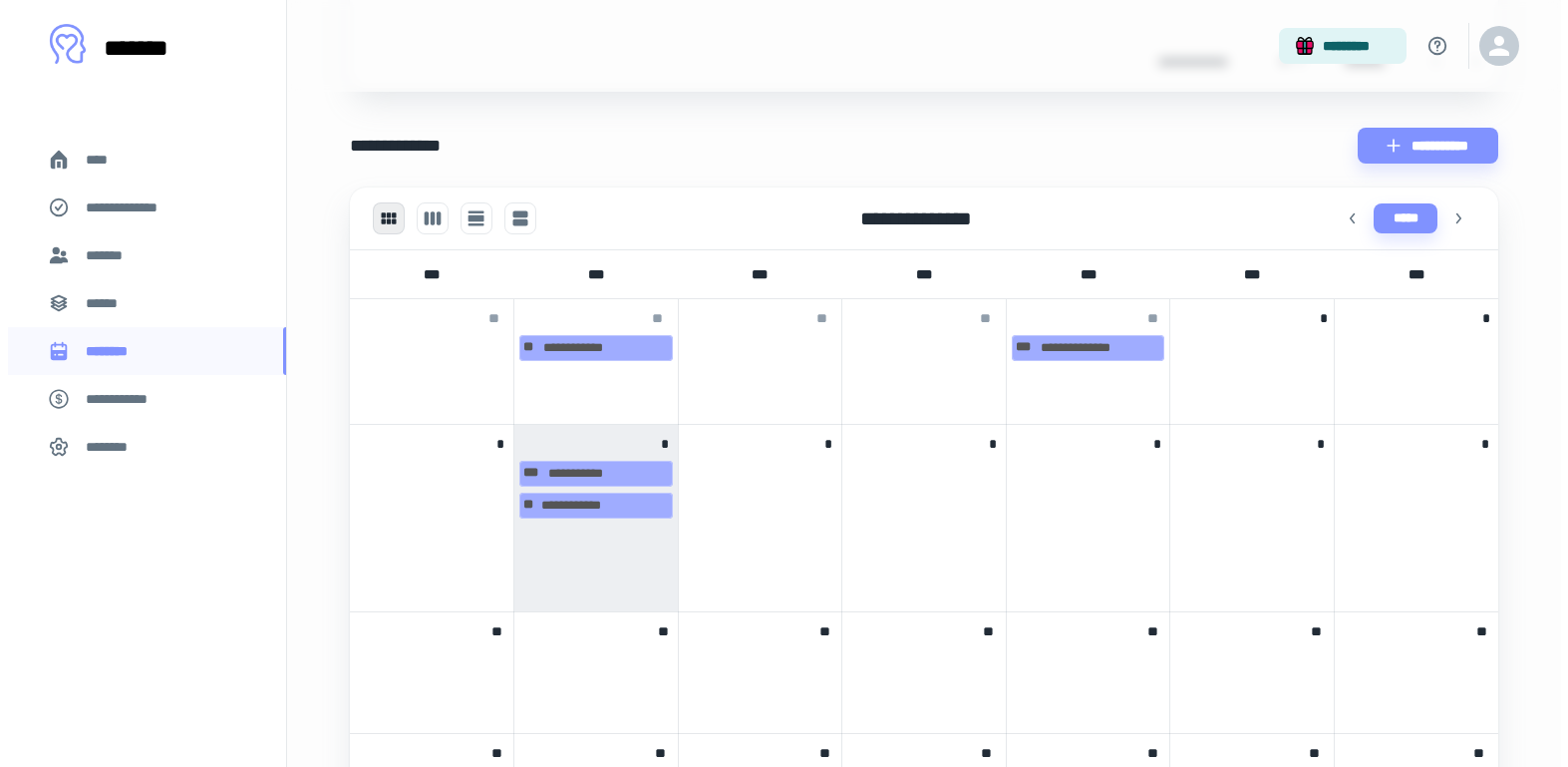 scroll, scrollTop: 433, scrollLeft: 0, axis: vertical 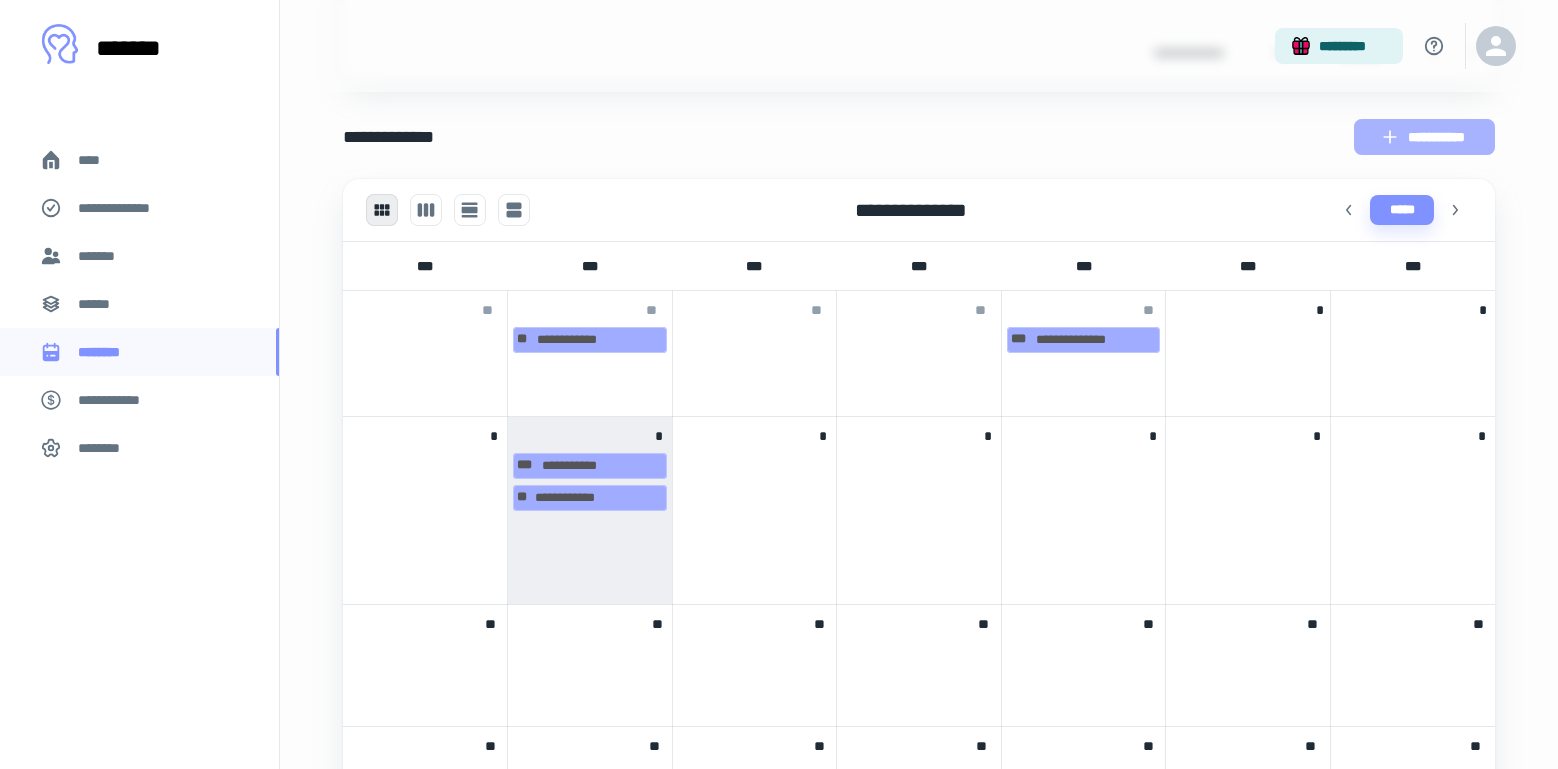 click on "**********" at bounding box center (1424, 137) 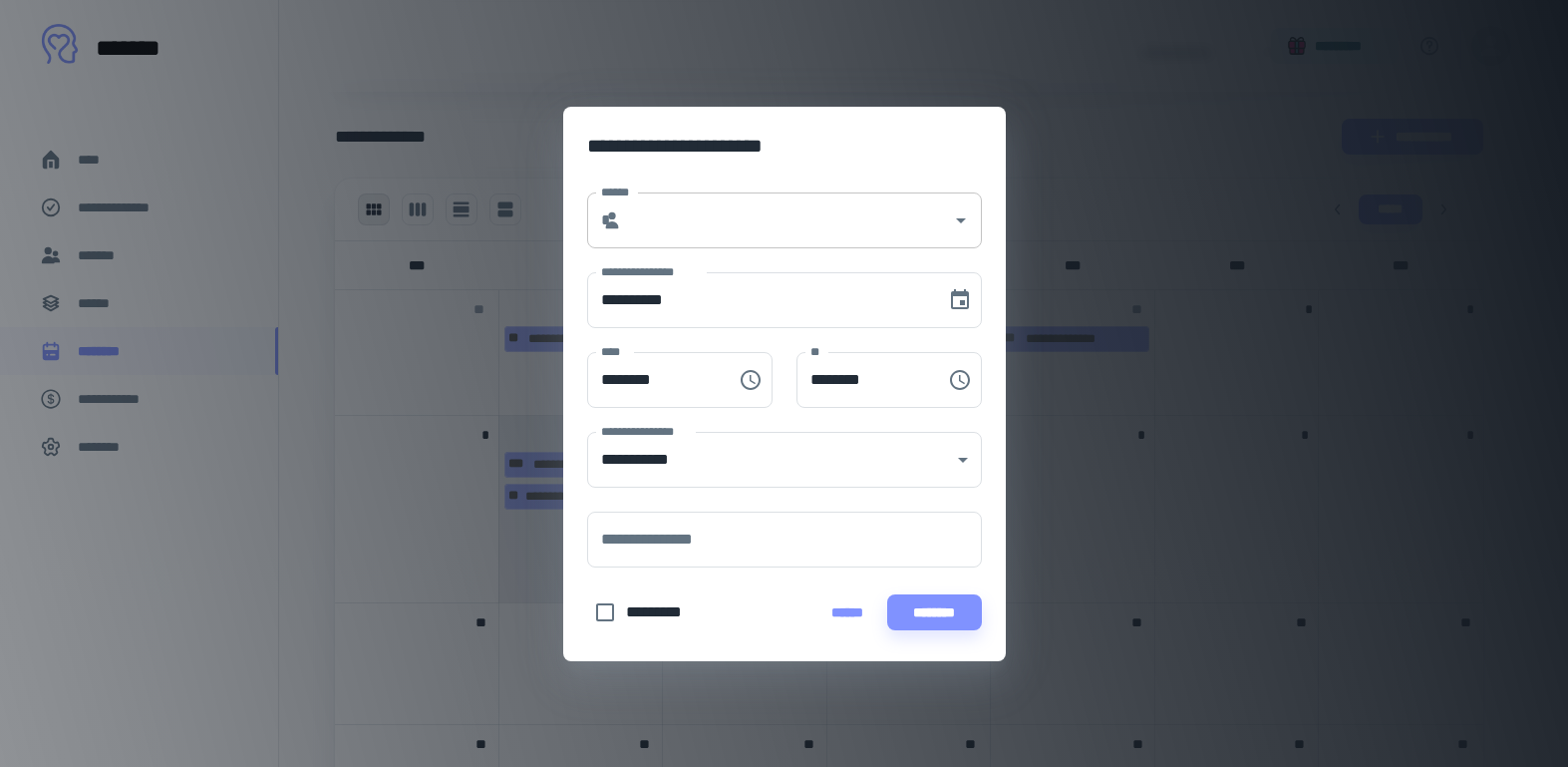 click on "******" at bounding box center [786, 220] 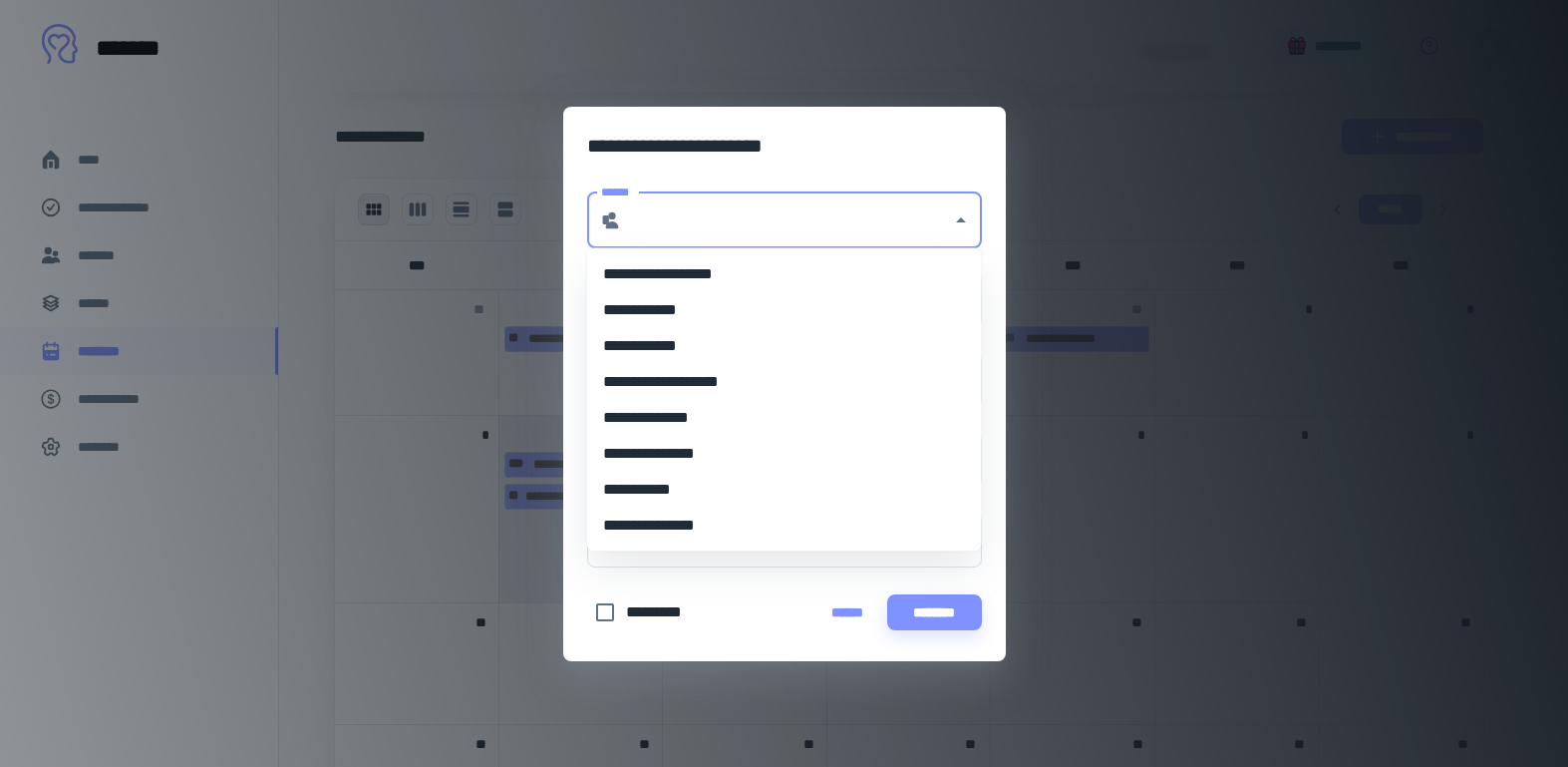 click on "**********" at bounding box center (784, 490) 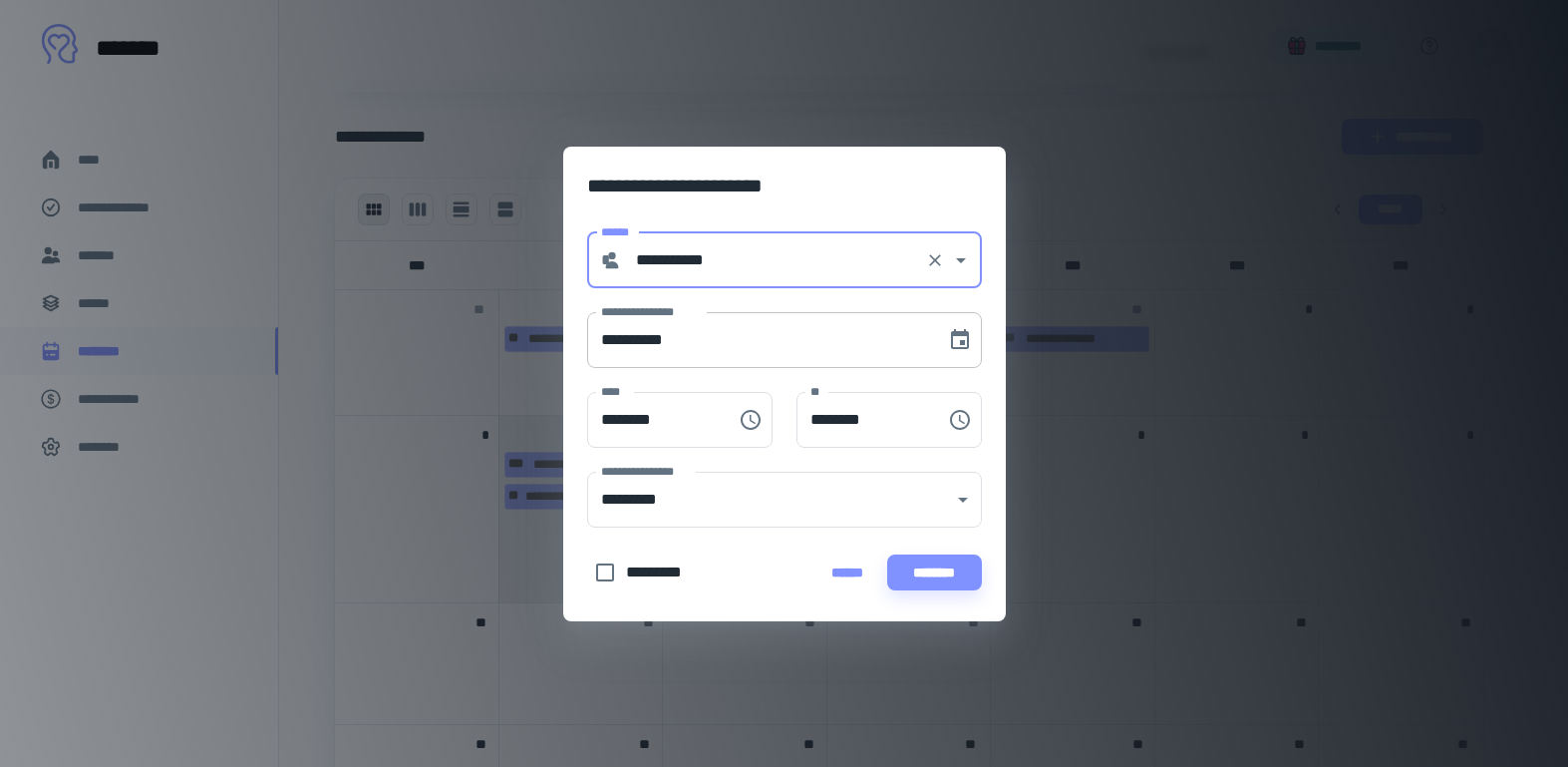 click on "**********" at bounding box center [760, 340] 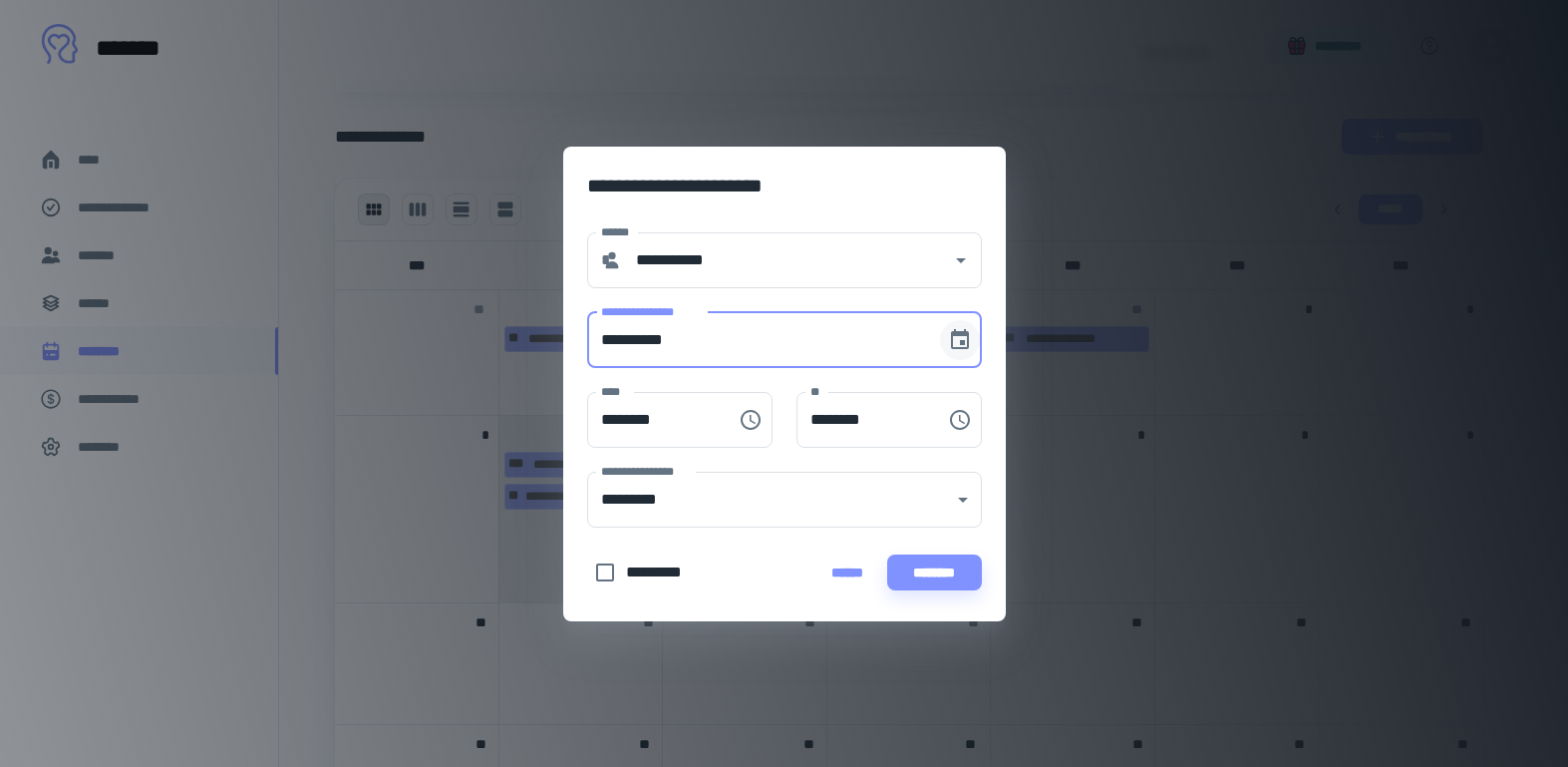 click 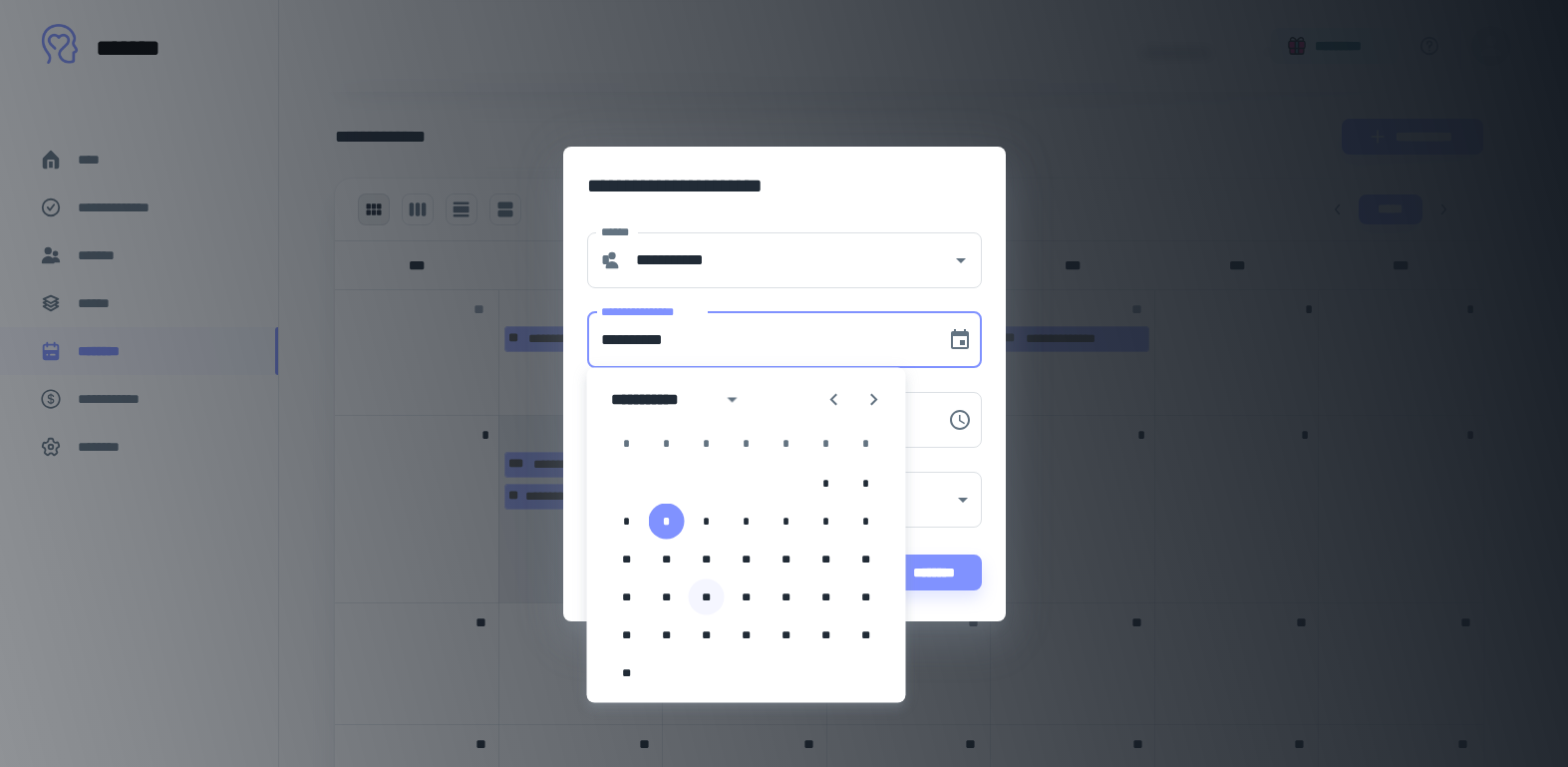 click on "**" at bounding box center [707, 597] 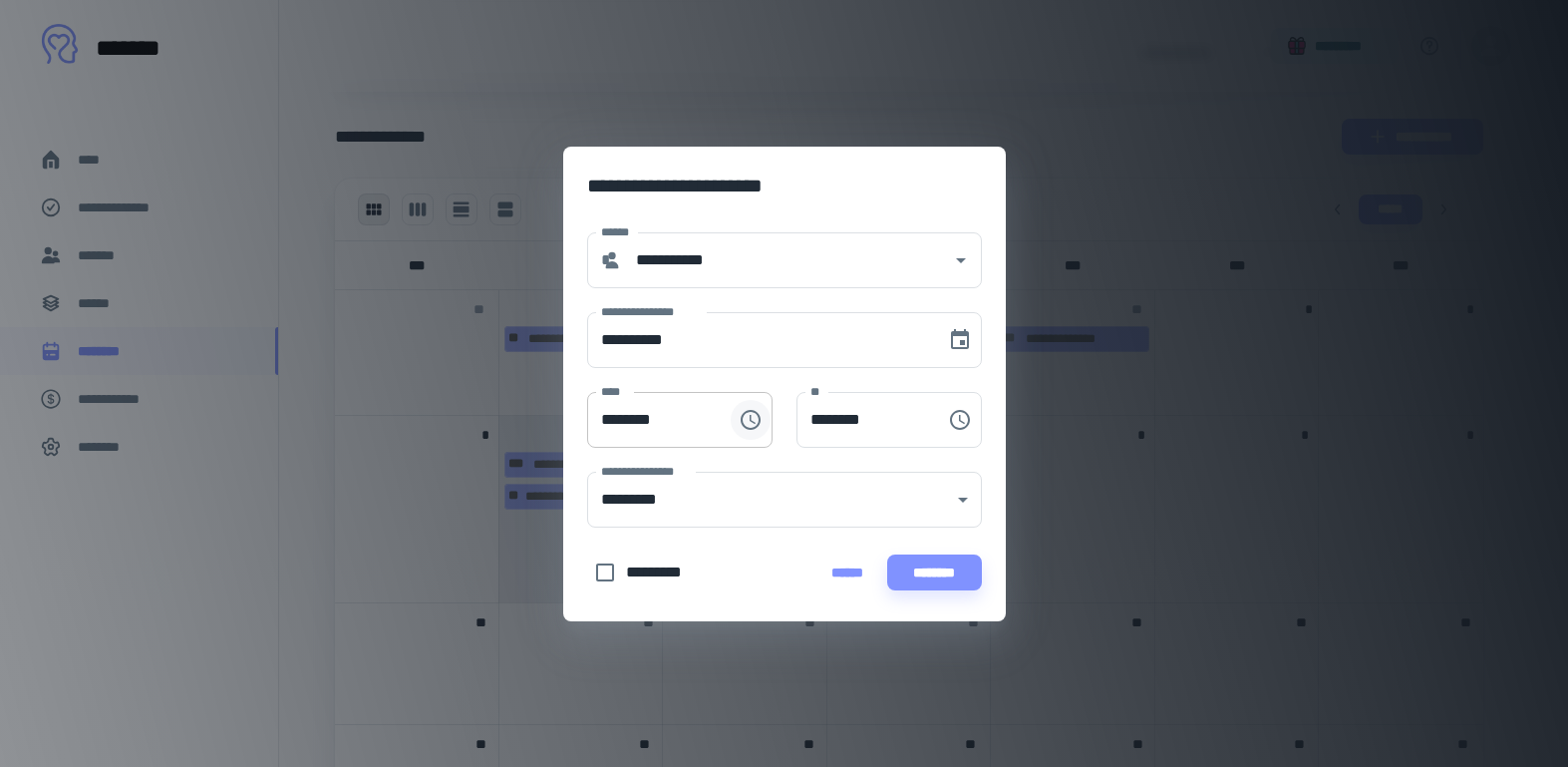 click at bounding box center [751, 420] 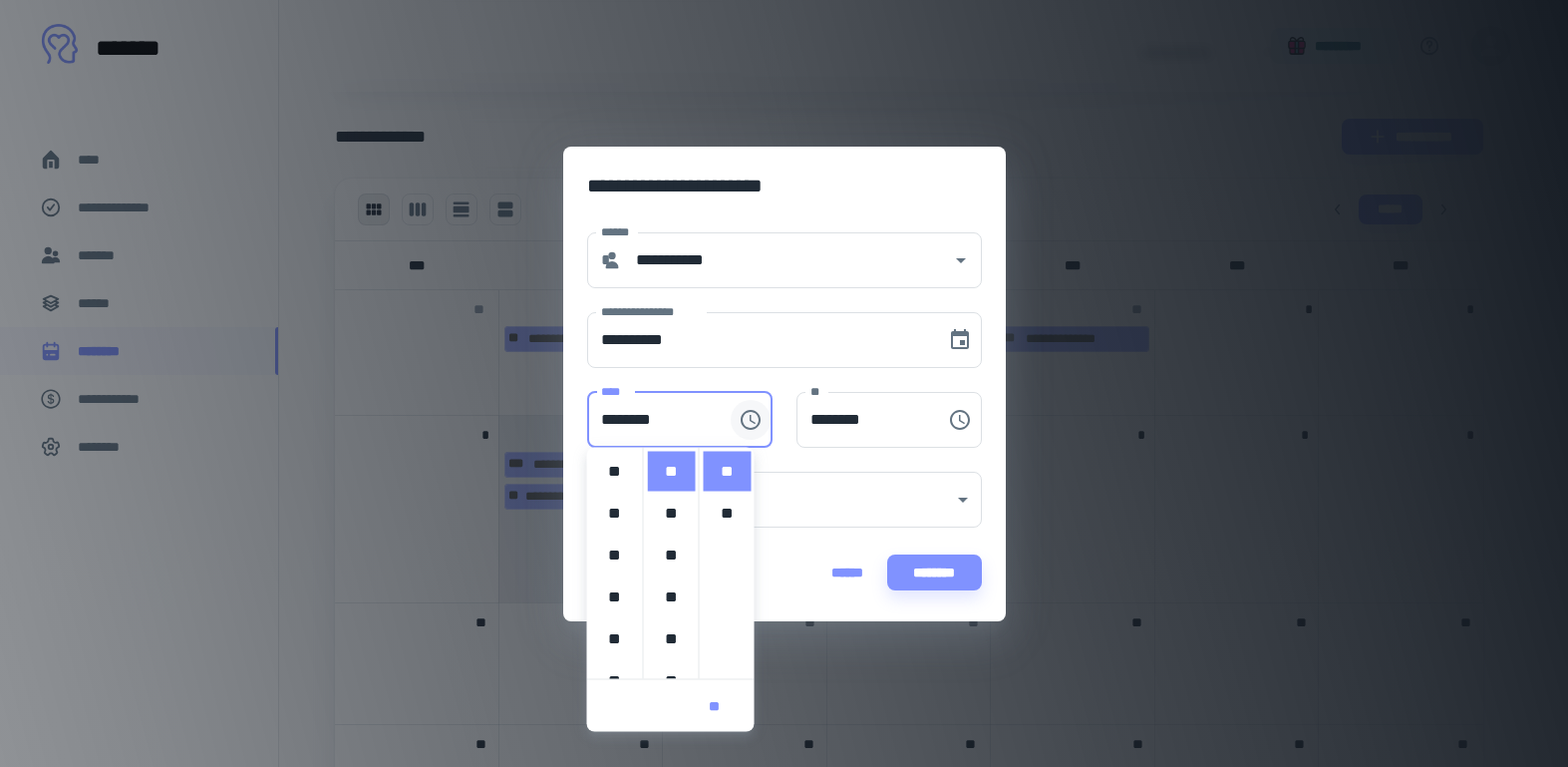 scroll, scrollTop: 419, scrollLeft: 0, axis: vertical 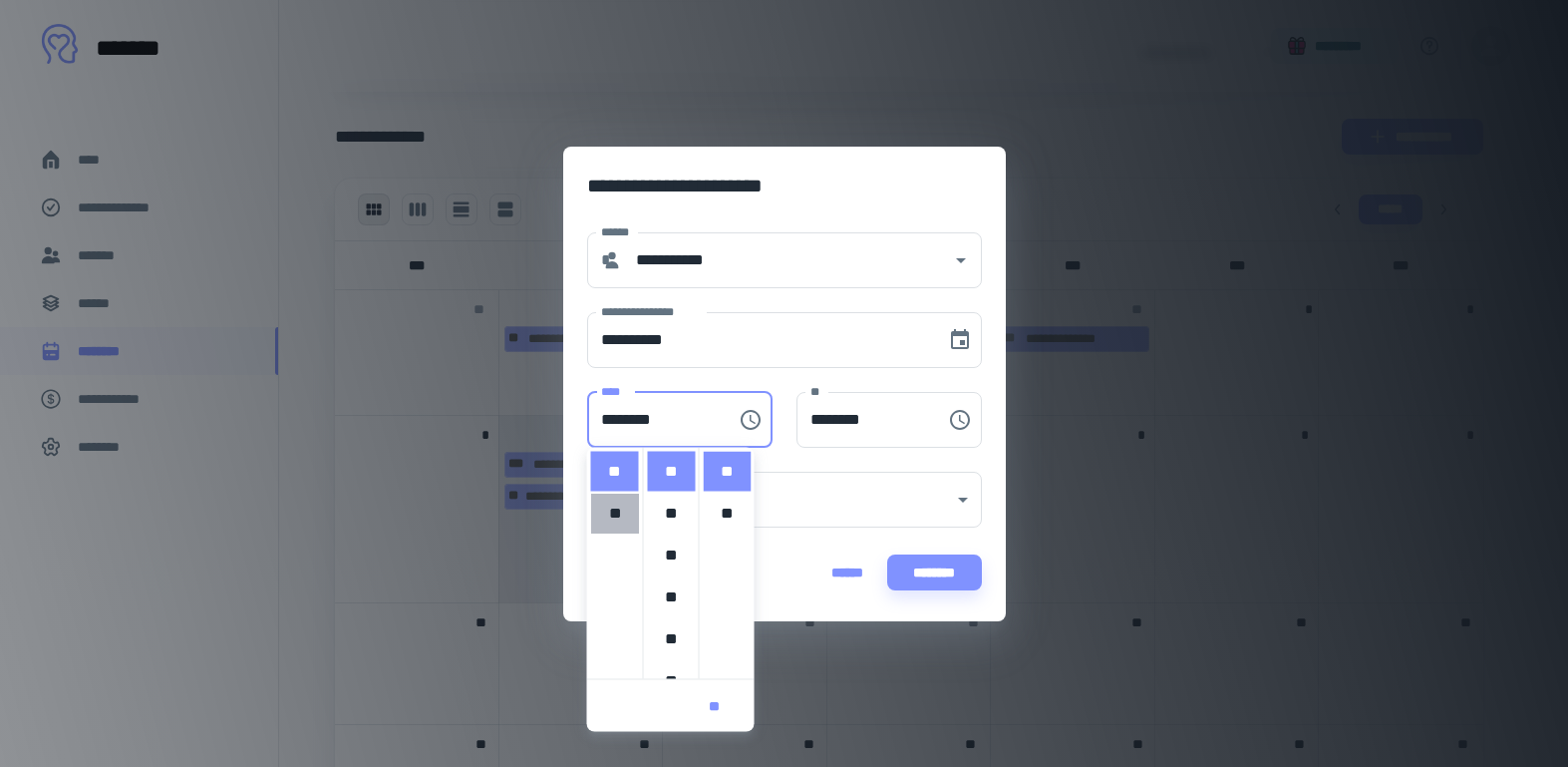 click on "**" at bounding box center (615, 514) 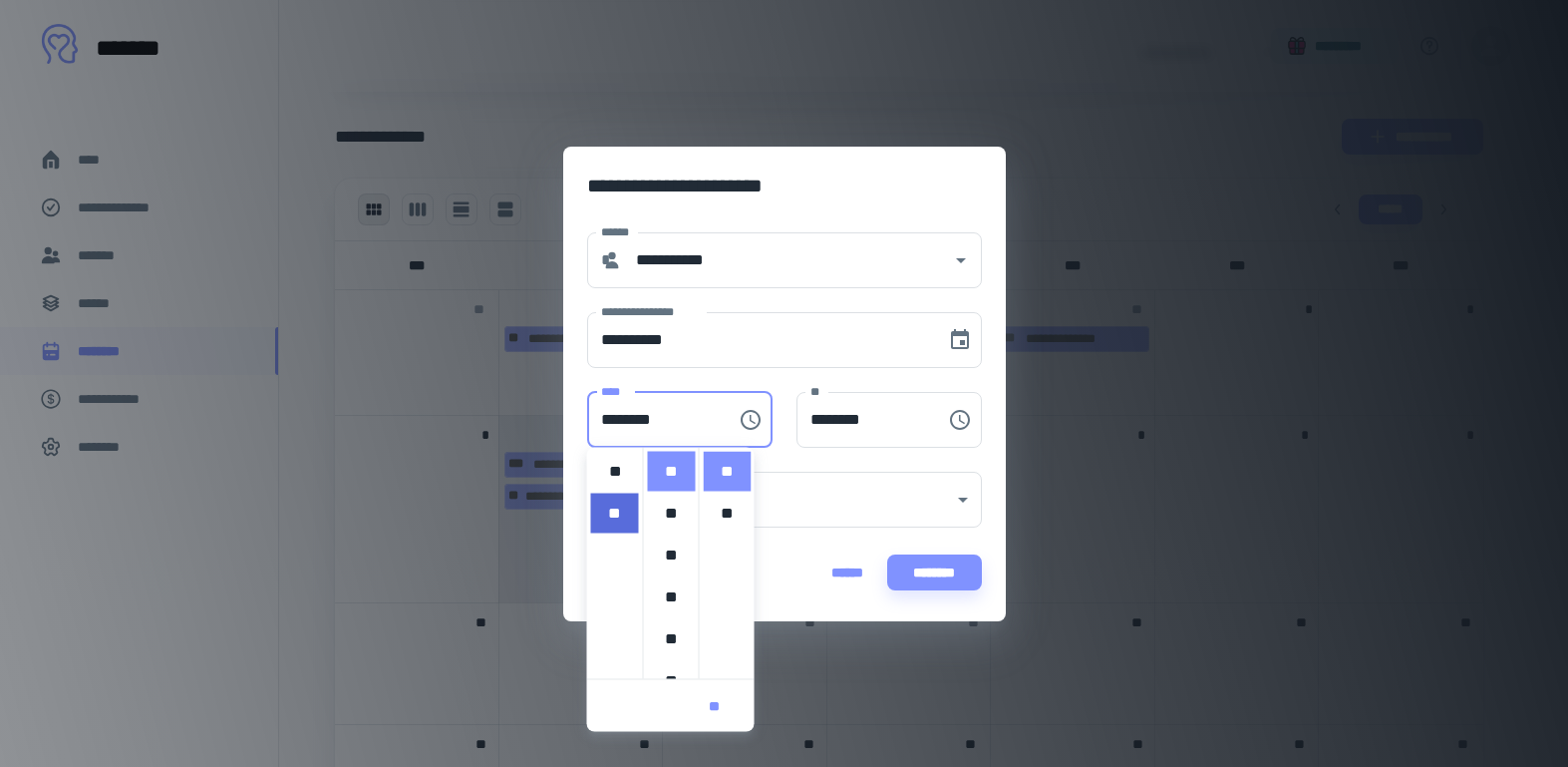 scroll, scrollTop: 461, scrollLeft: 0, axis: vertical 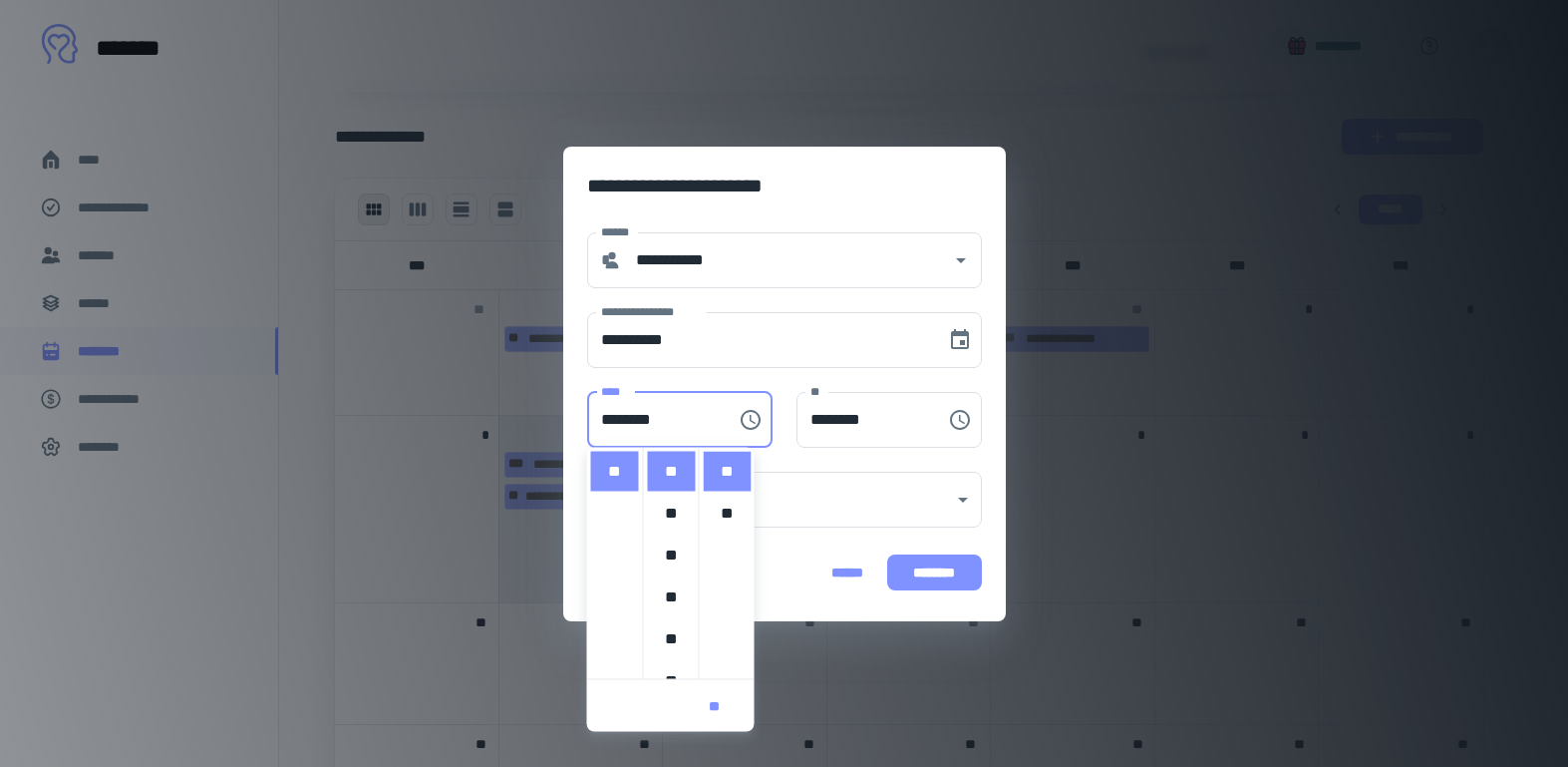 click on "********" at bounding box center (934, 573) 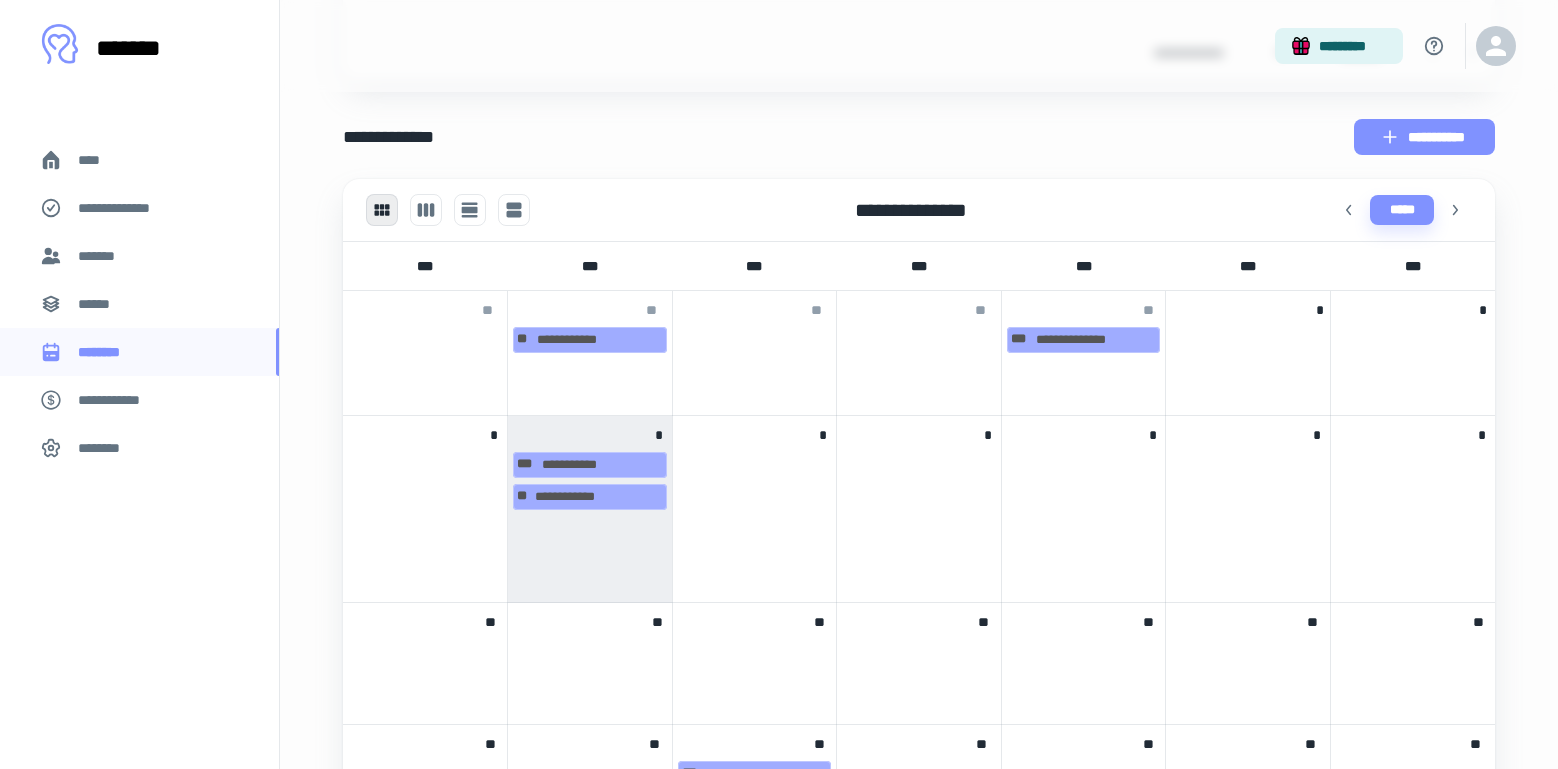 click on "**********" at bounding box center [1424, 137] 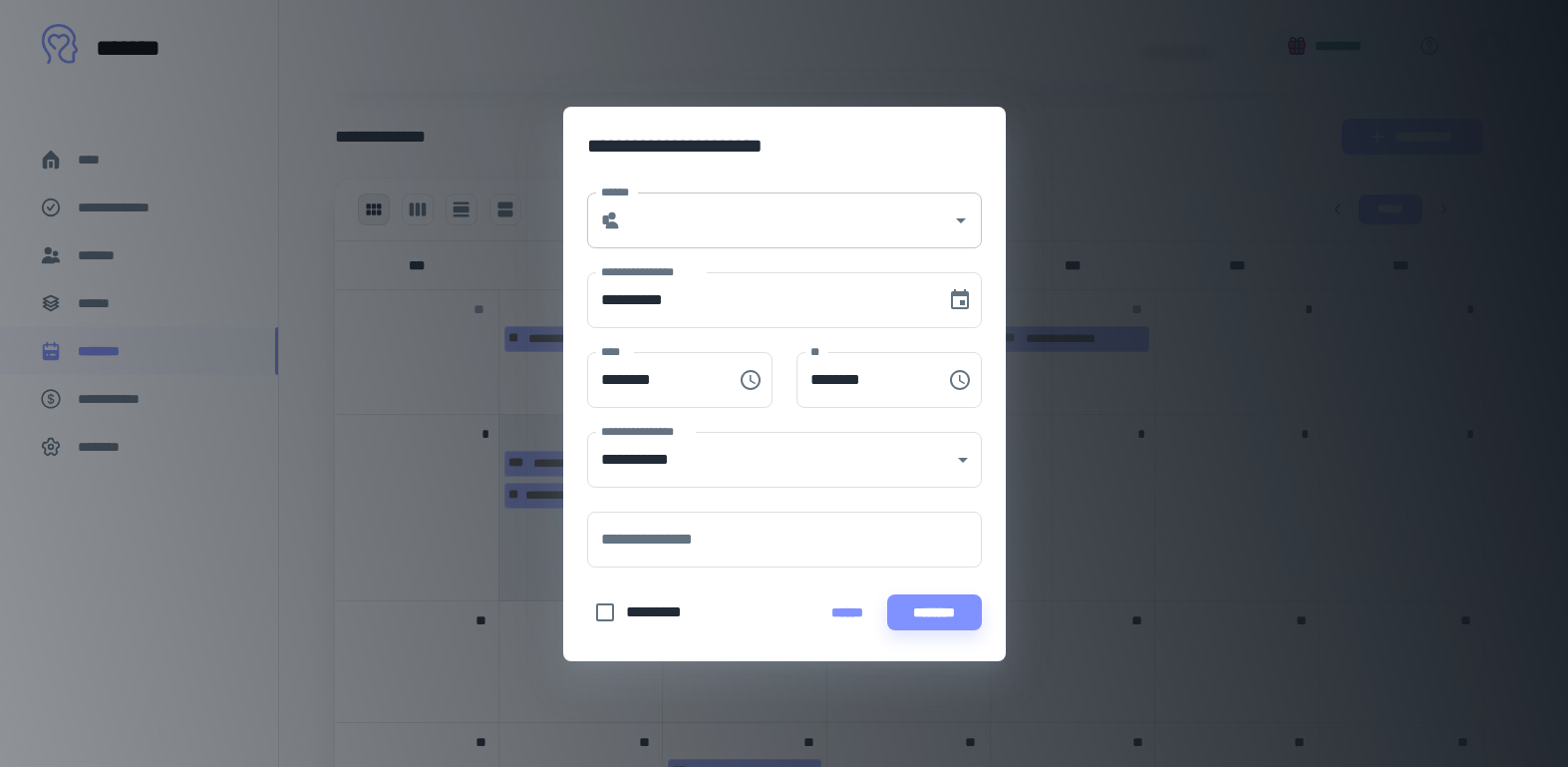 click on "* ******" at bounding box center [784, 220] 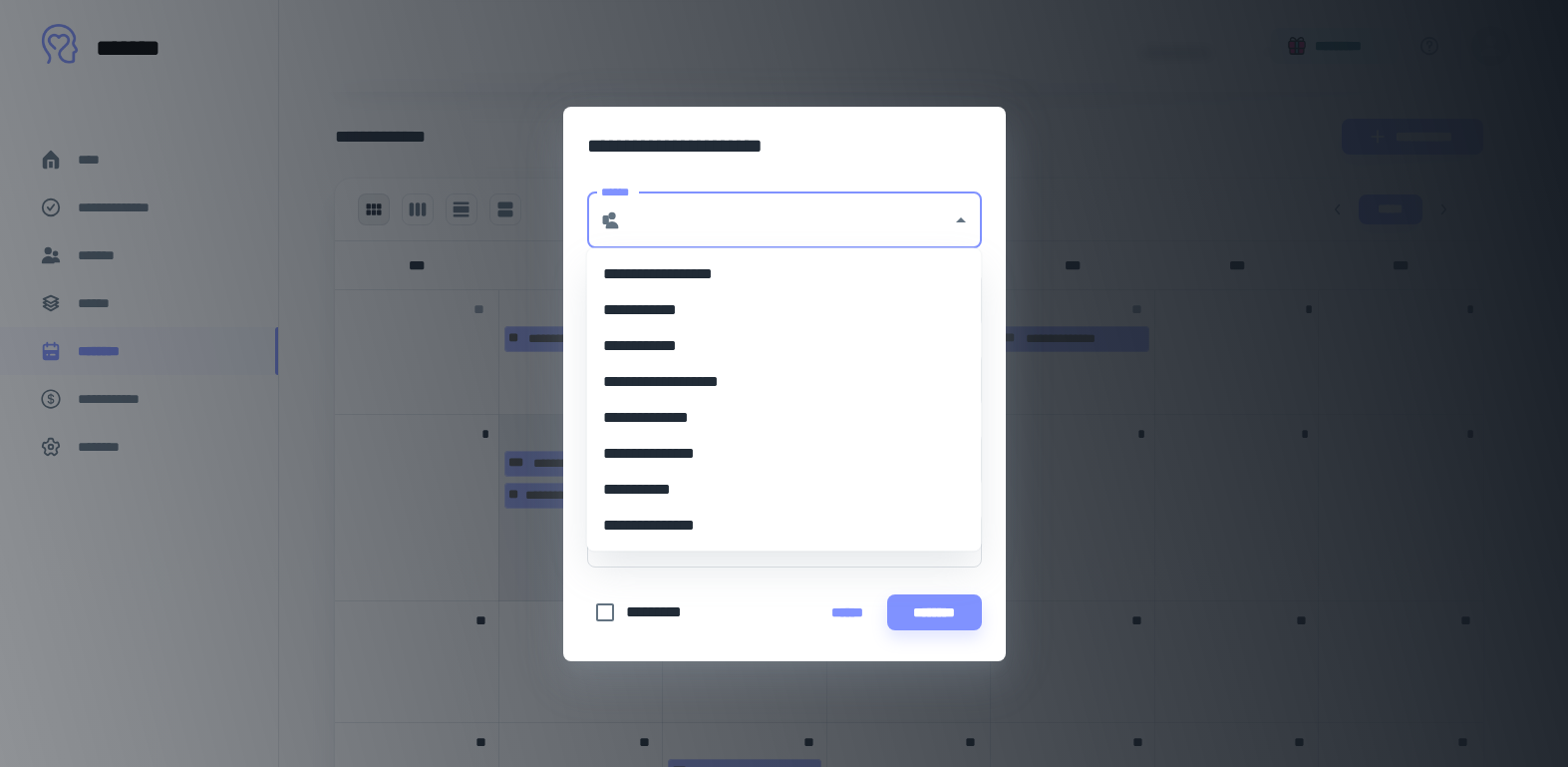 click on "**********" at bounding box center (784, 490) 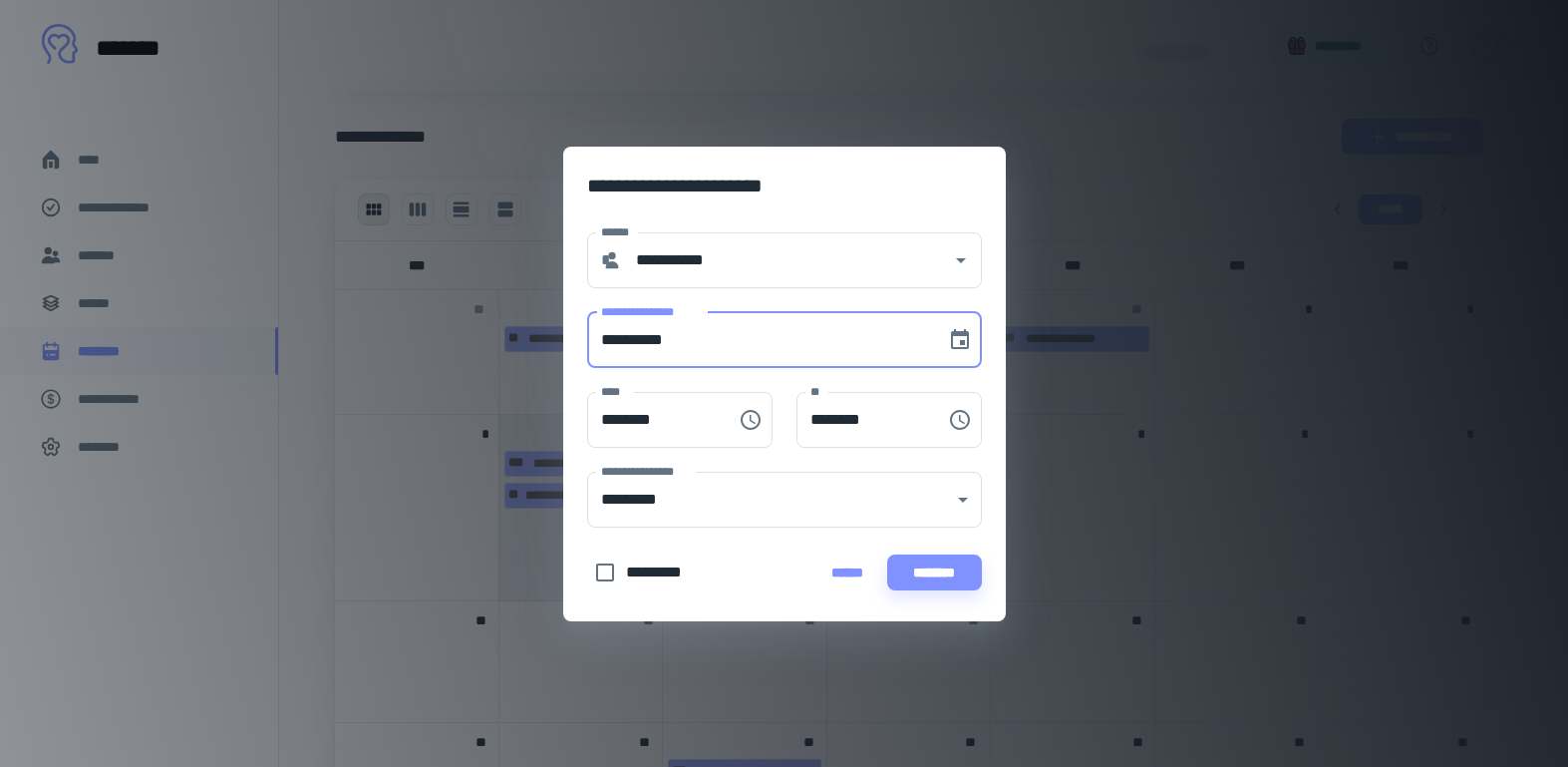click on "**********" at bounding box center (760, 340) 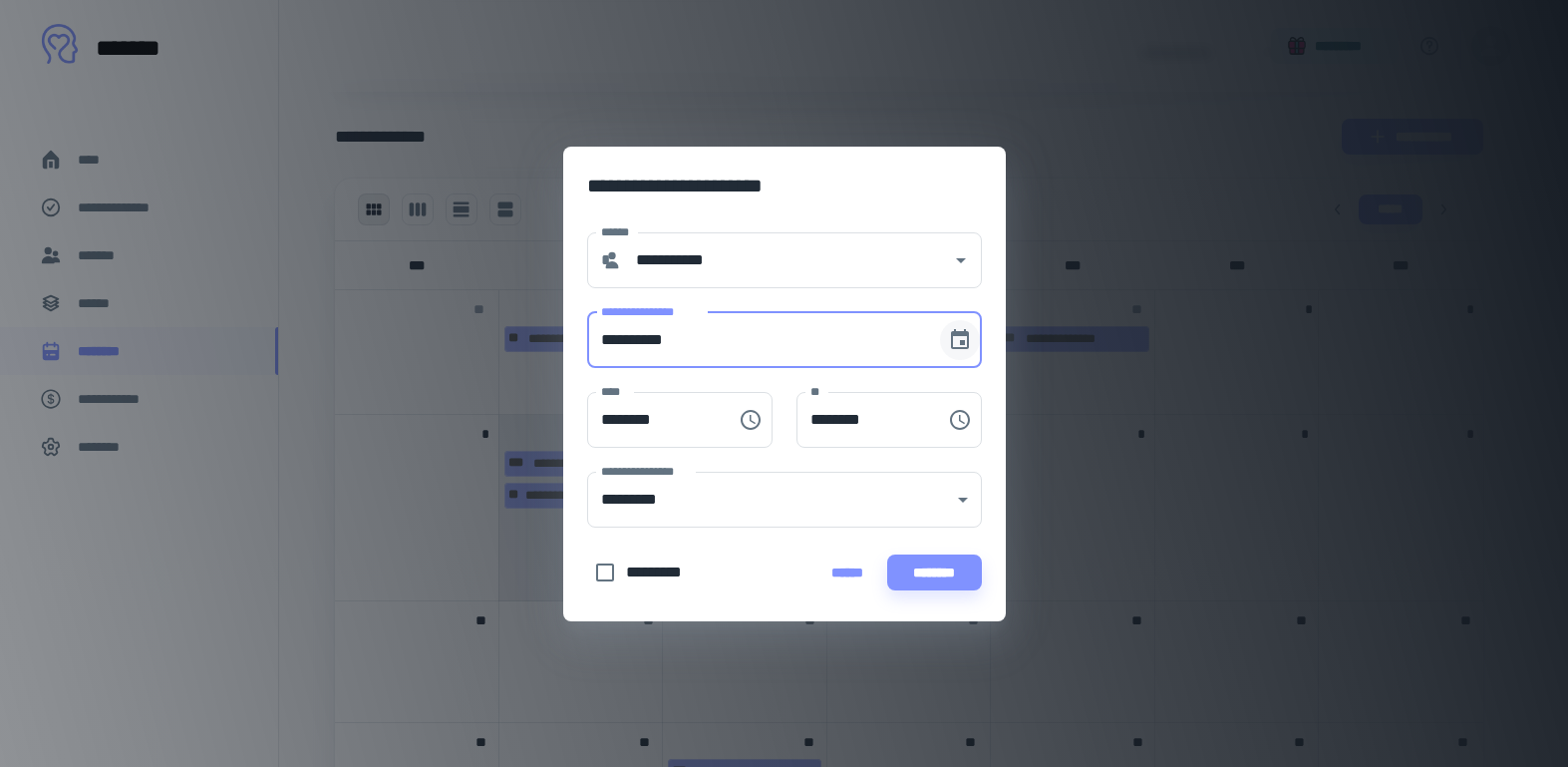 click 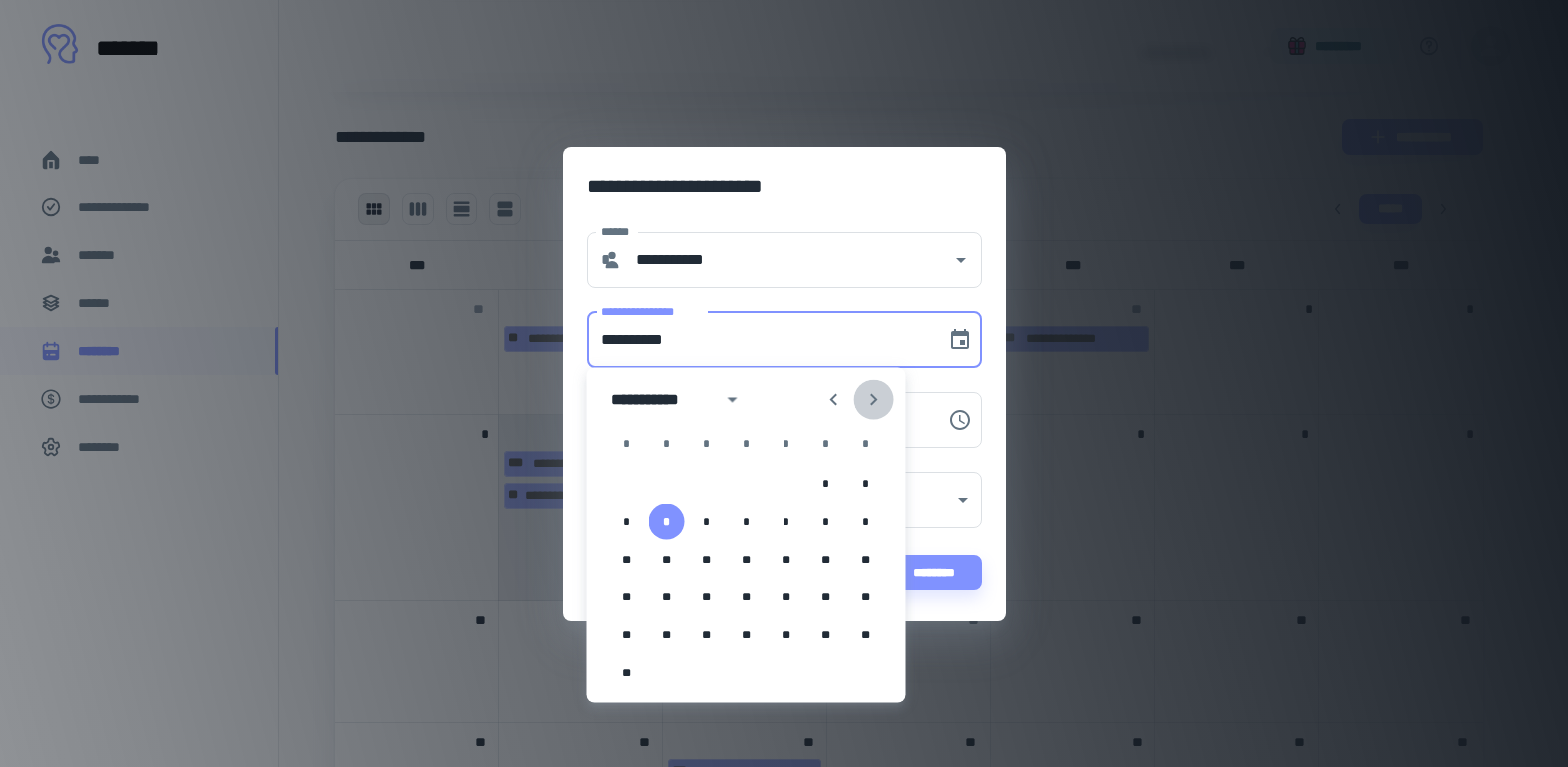 click 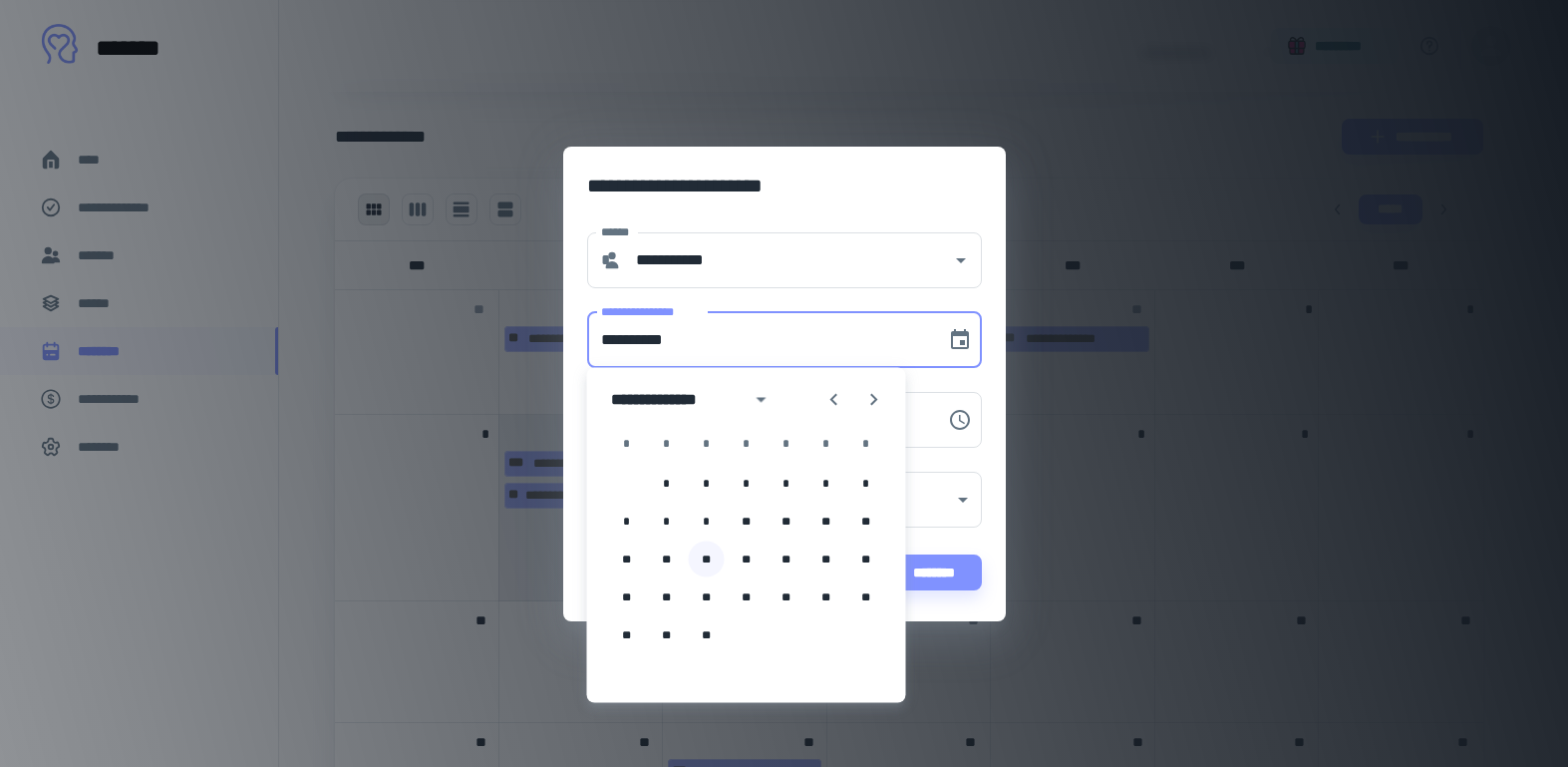 click on "**" at bounding box center [707, 560] 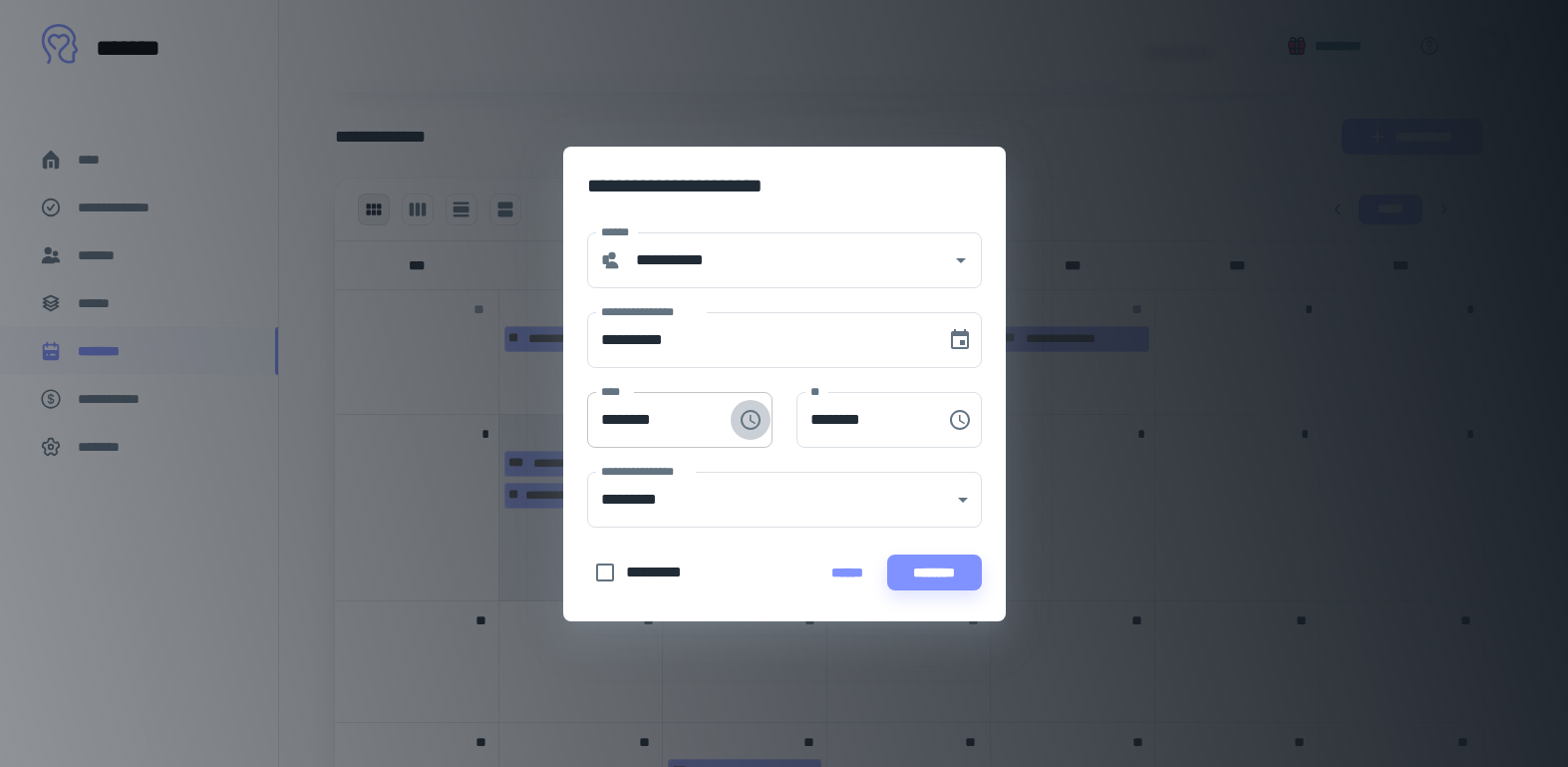 click 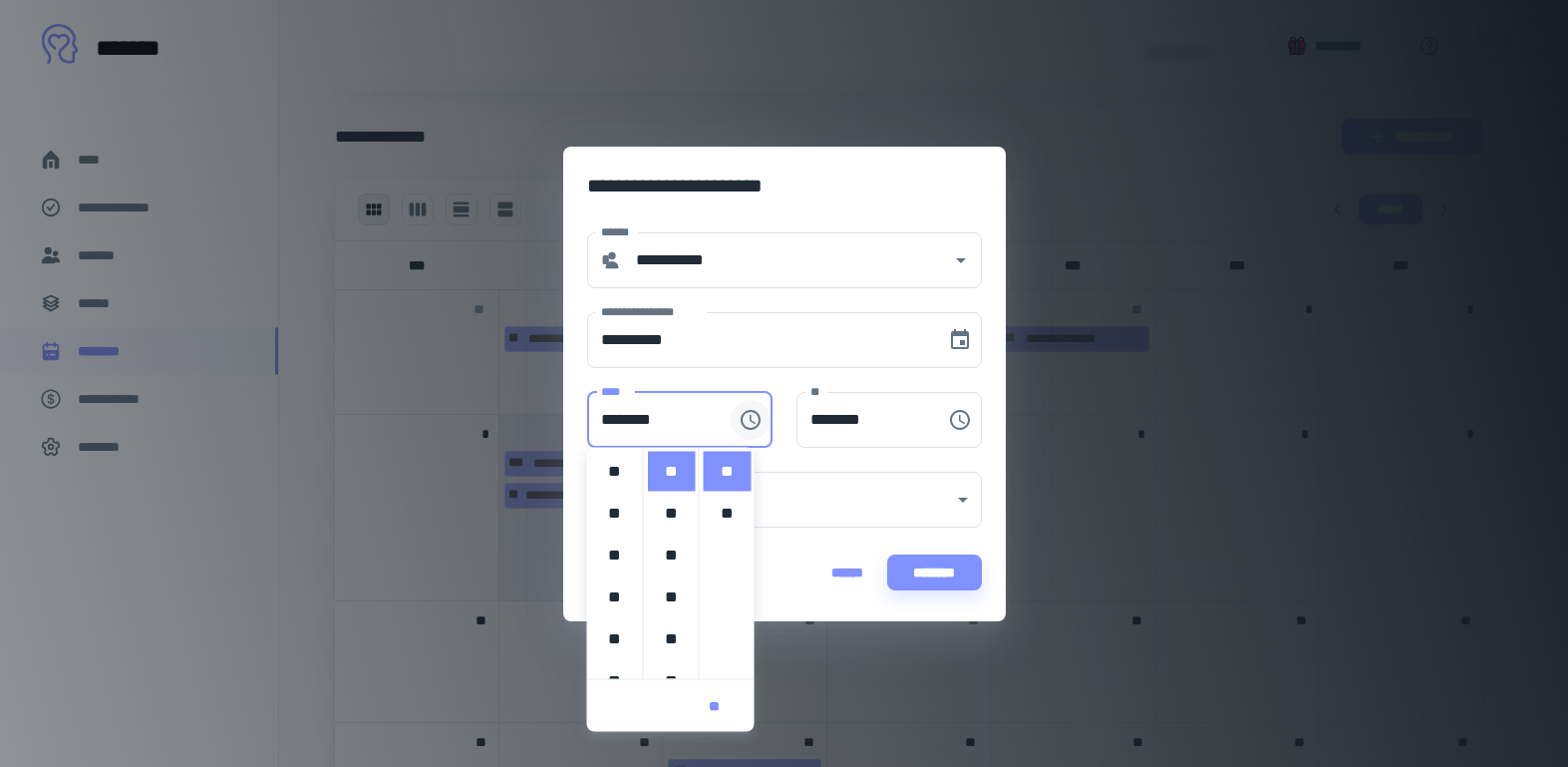 scroll, scrollTop: 419, scrollLeft: 0, axis: vertical 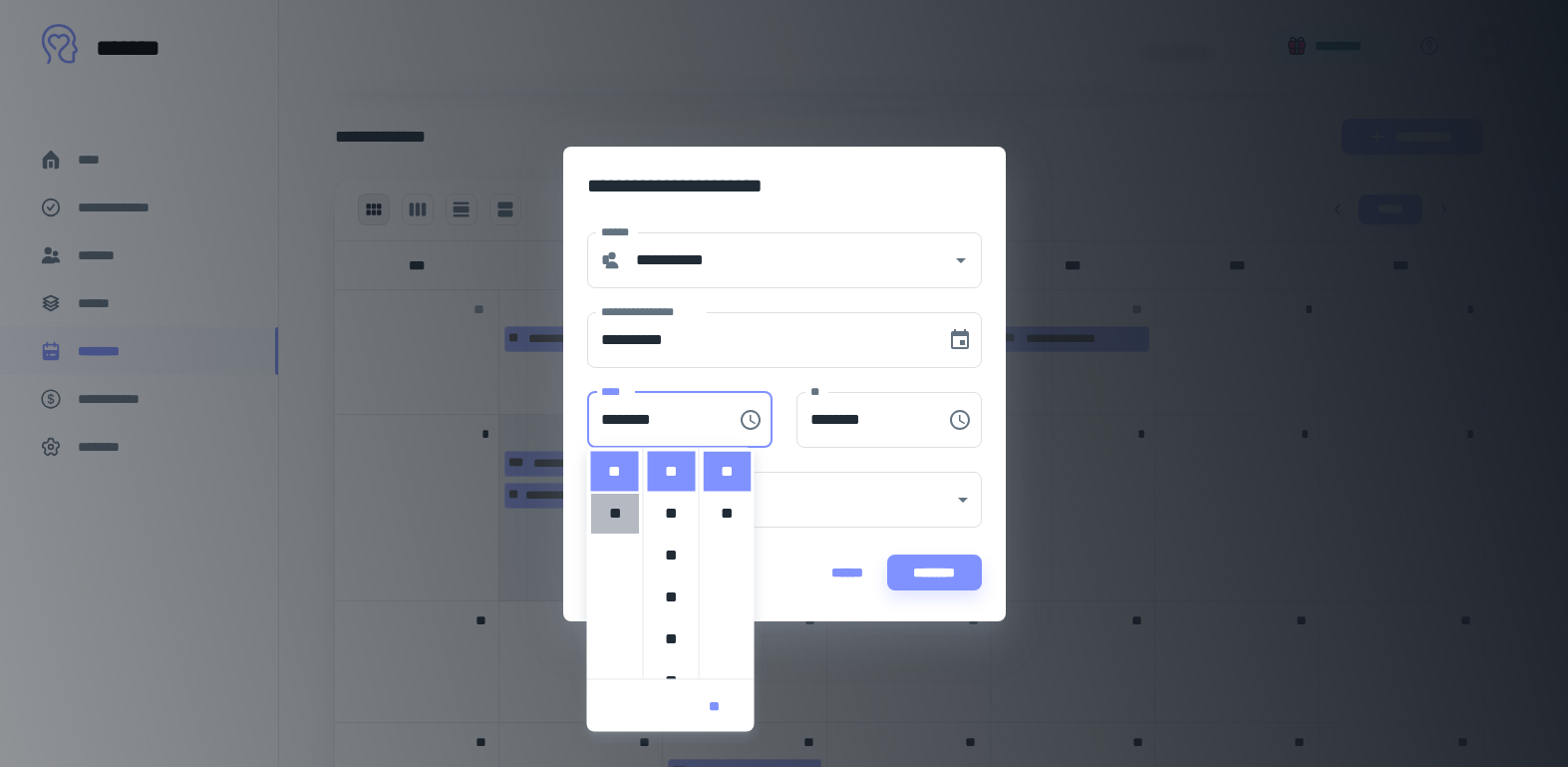 click on "**" at bounding box center [615, 514] 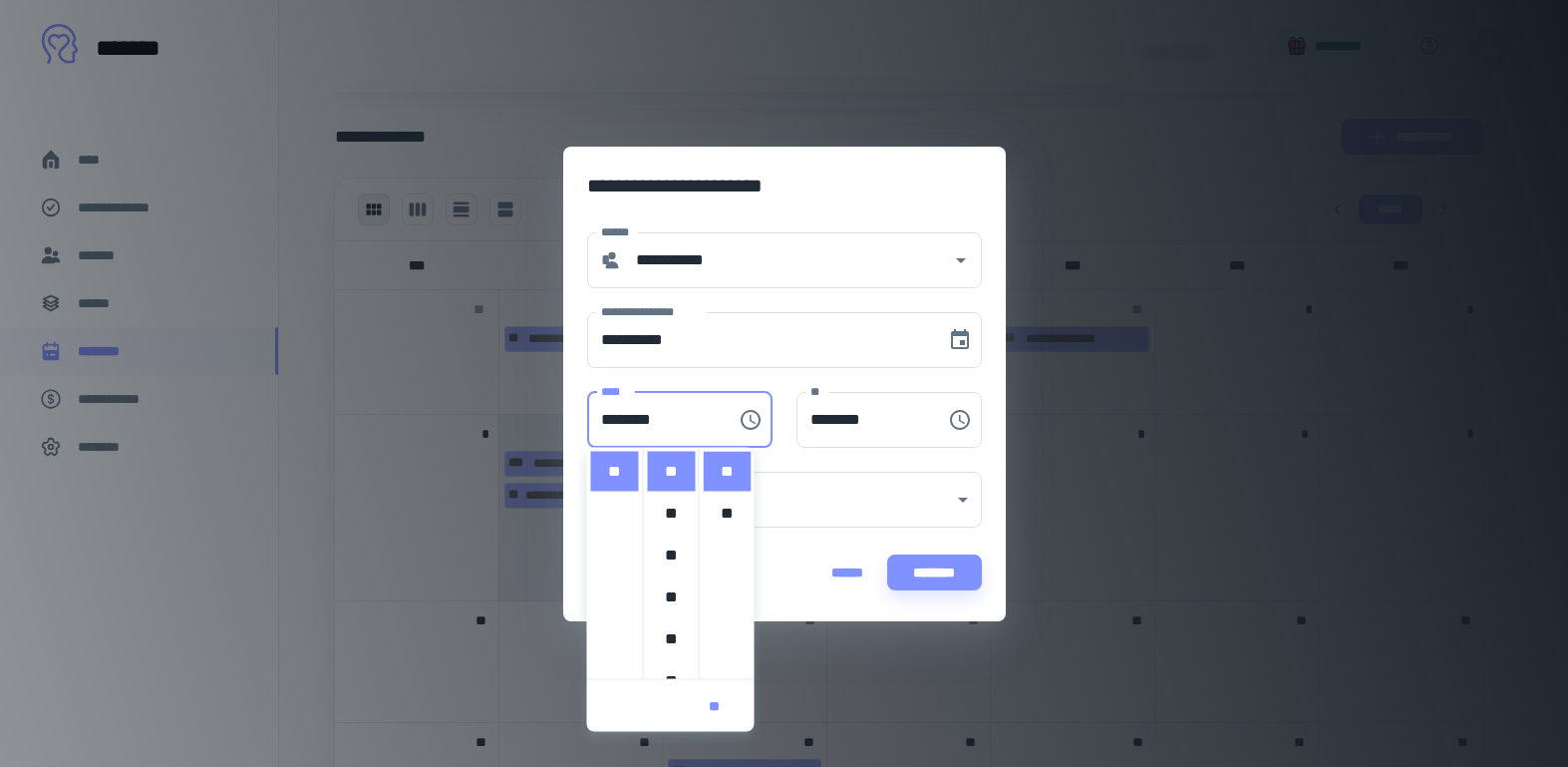 click on "**********" at bounding box center (773, 488) 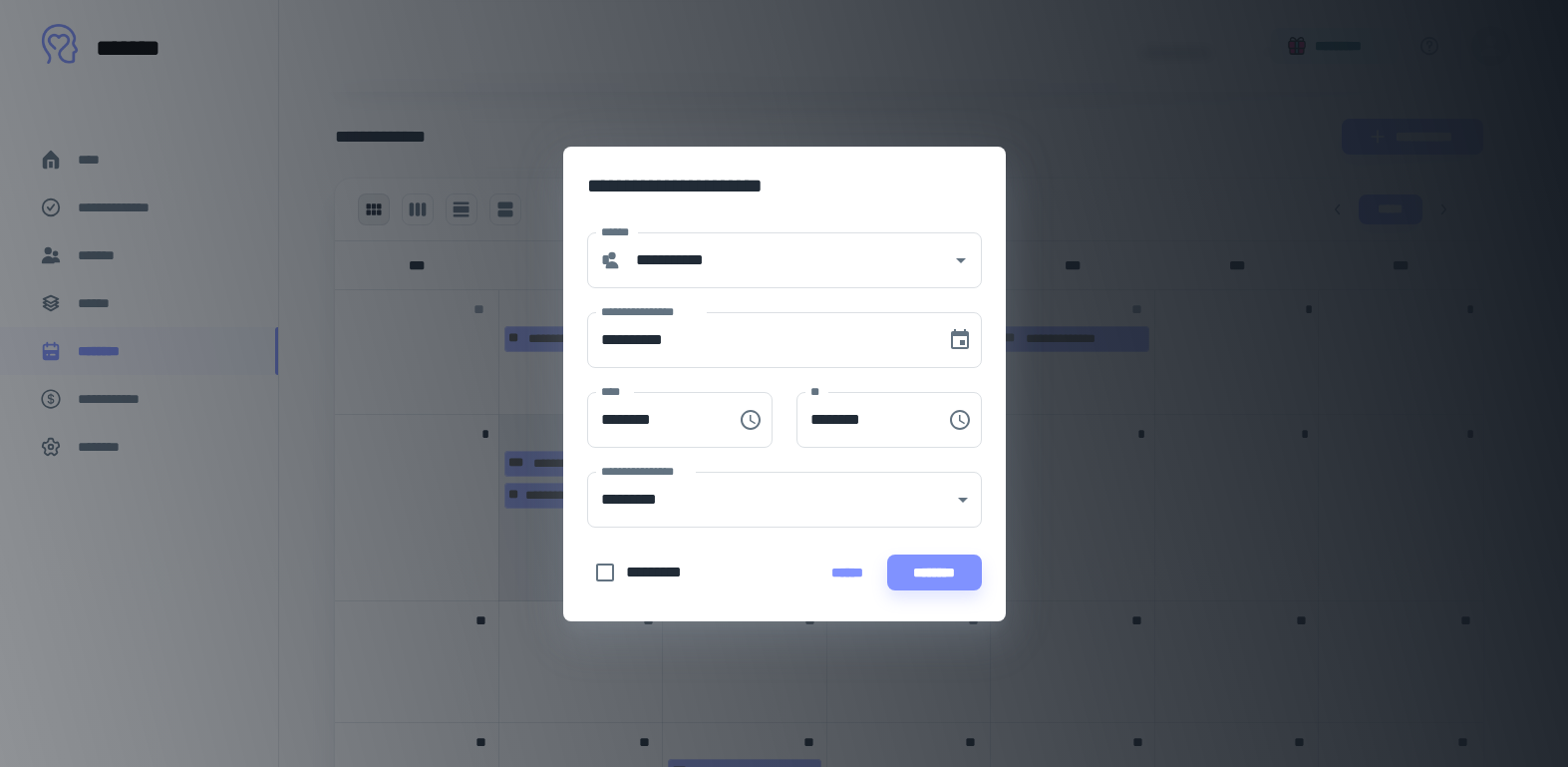click on "*********" at bounding box center [662, 573] 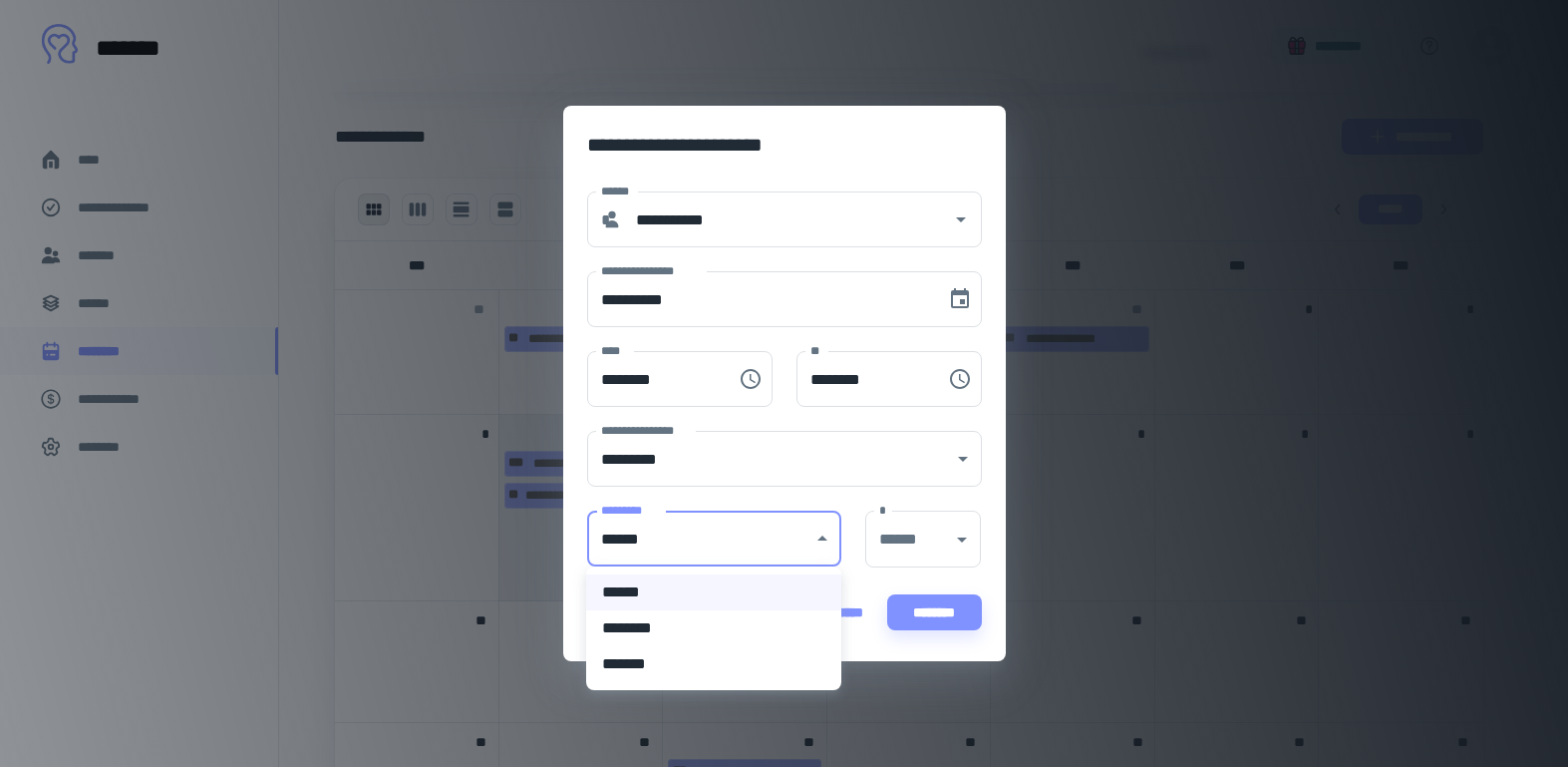 click on "**********" at bounding box center (777, -50) 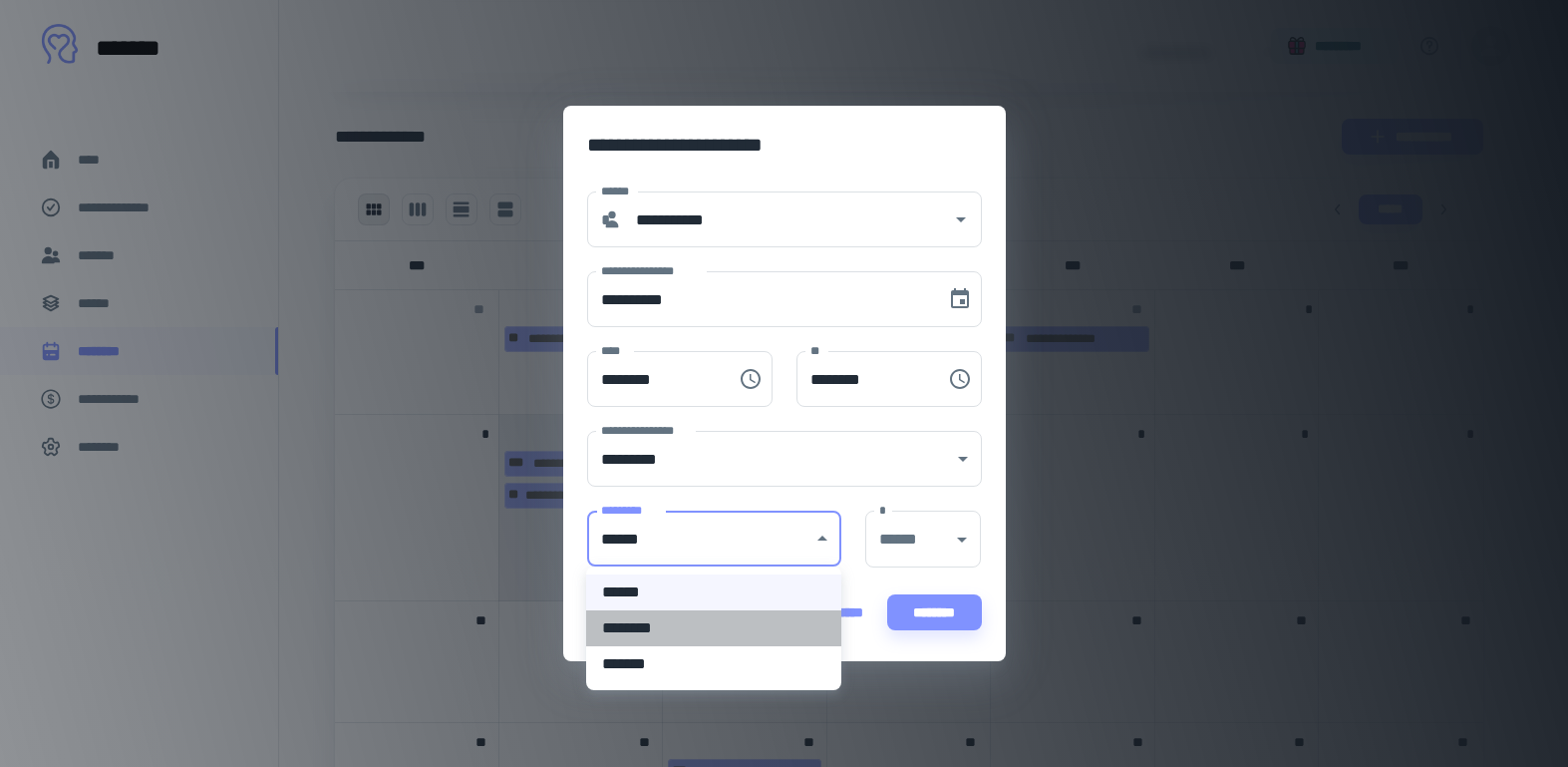 click on "********" at bounding box center [714, 628] 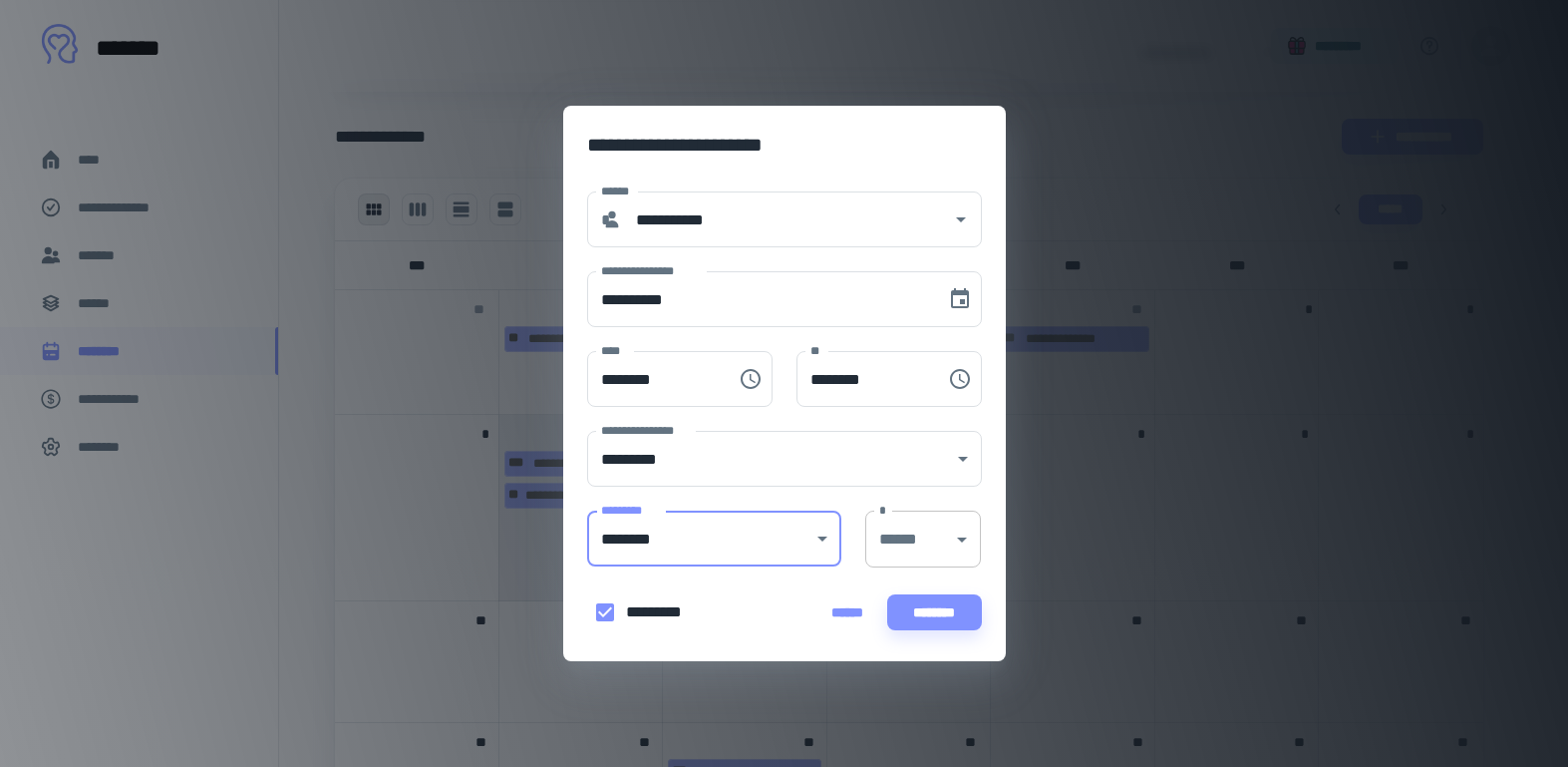 click on "**********" at bounding box center [777, -50] 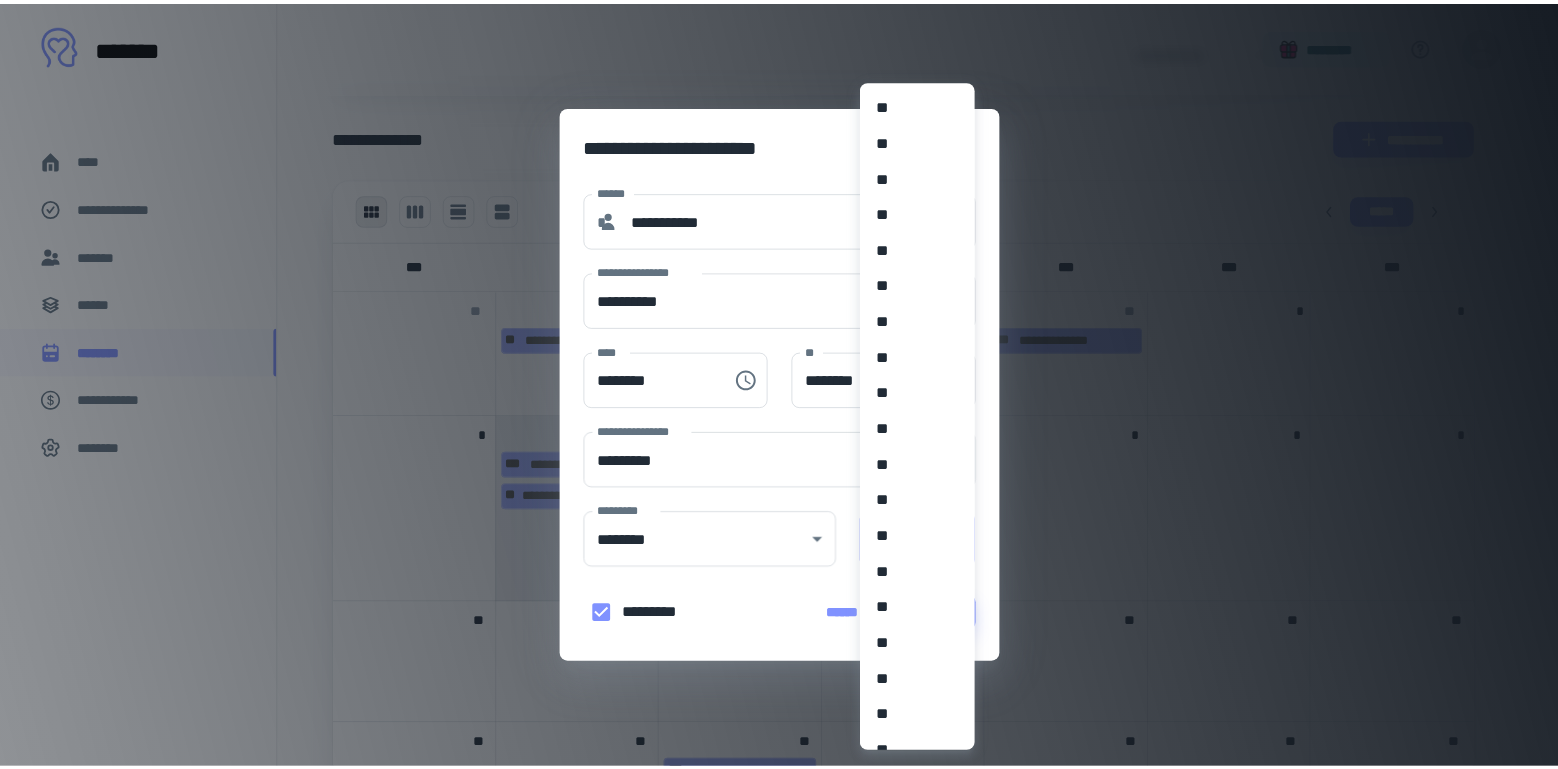 scroll, scrollTop: 1027, scrollLeft: 0, axis: vertical 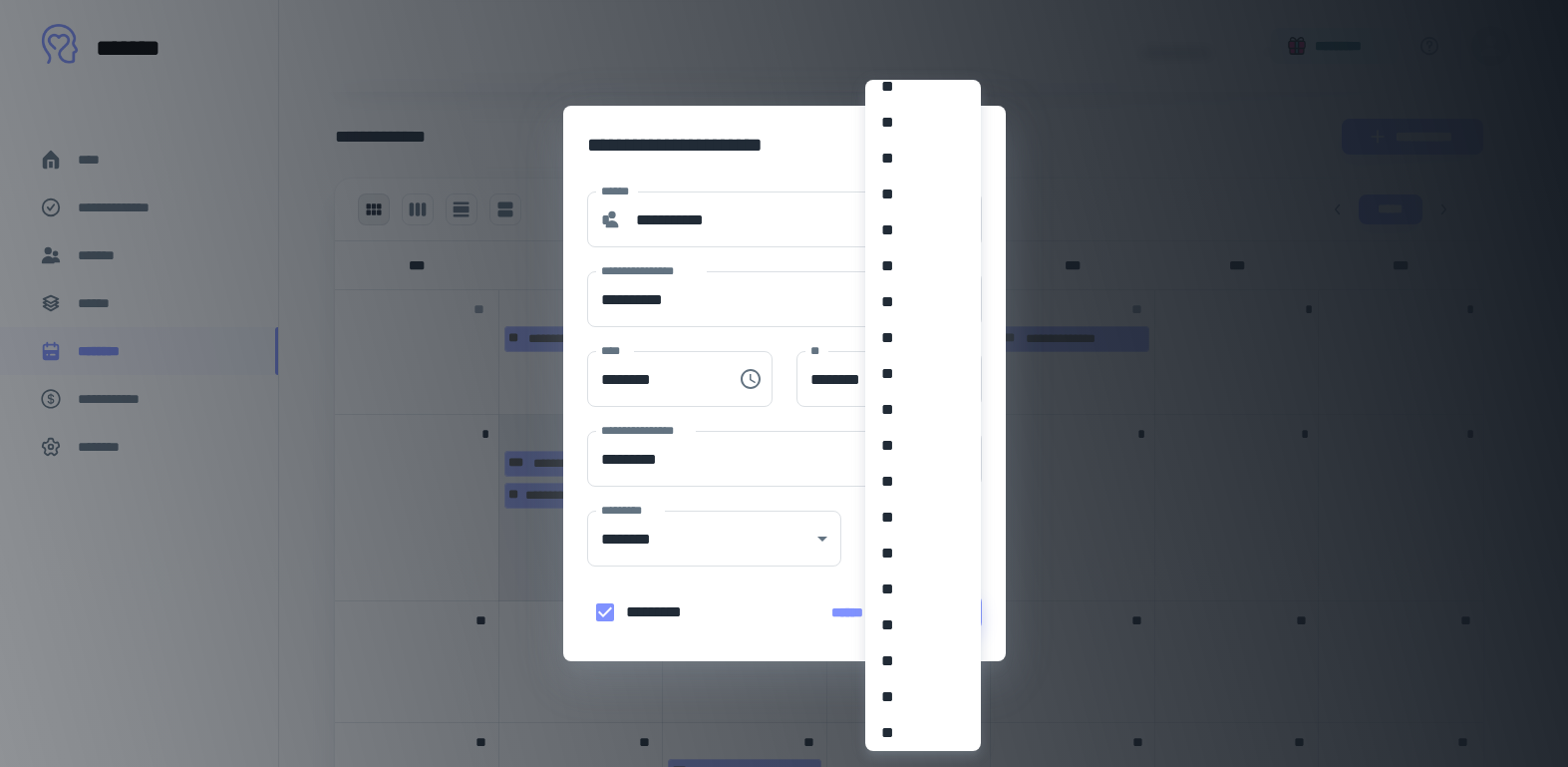 click on "**" at bounding box center (915, 123) 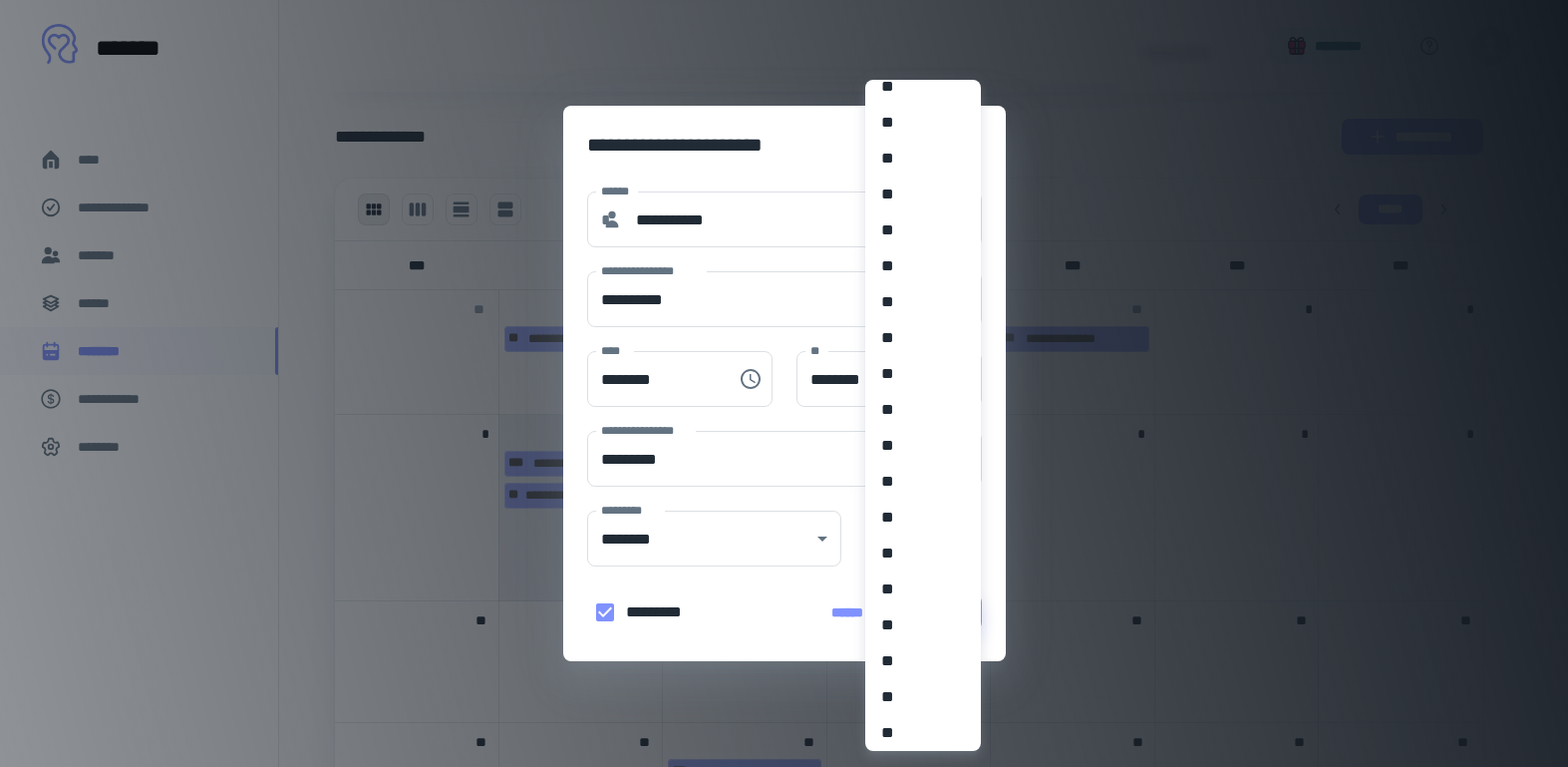 type on "**" 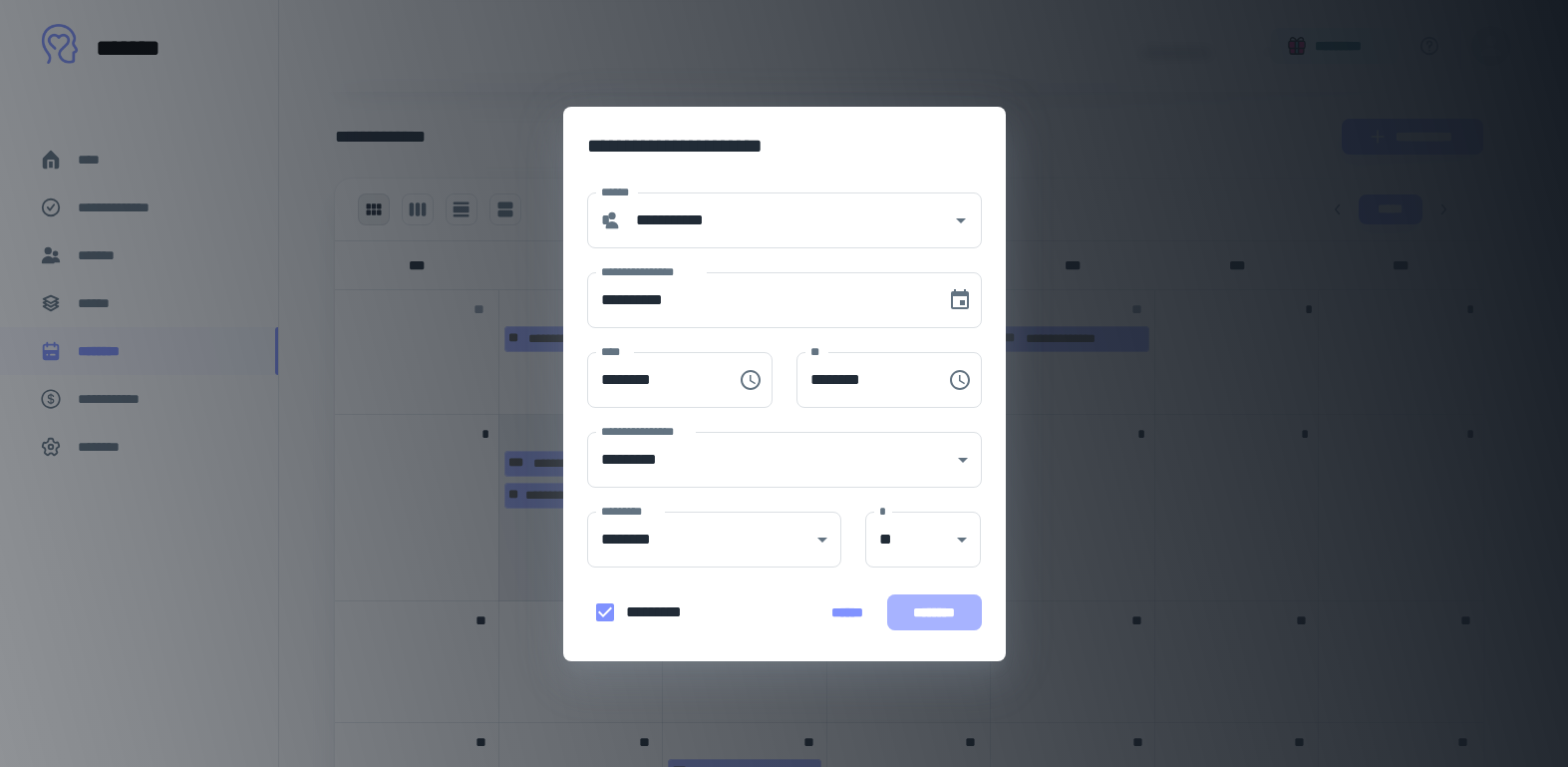click on "********" at bounding box center (934, 612) 